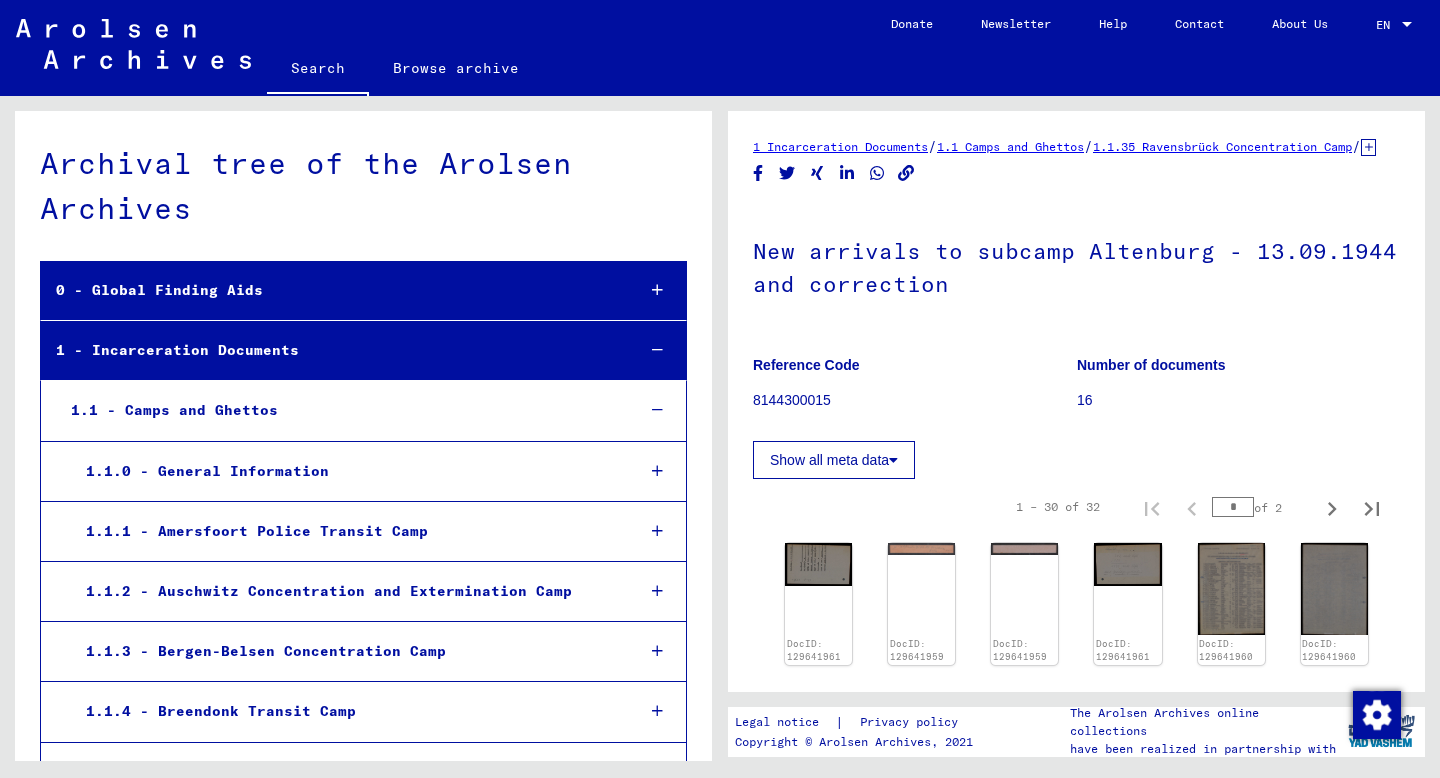 scroll, scrollTop: 0, scrollLeft: 0, axis: both 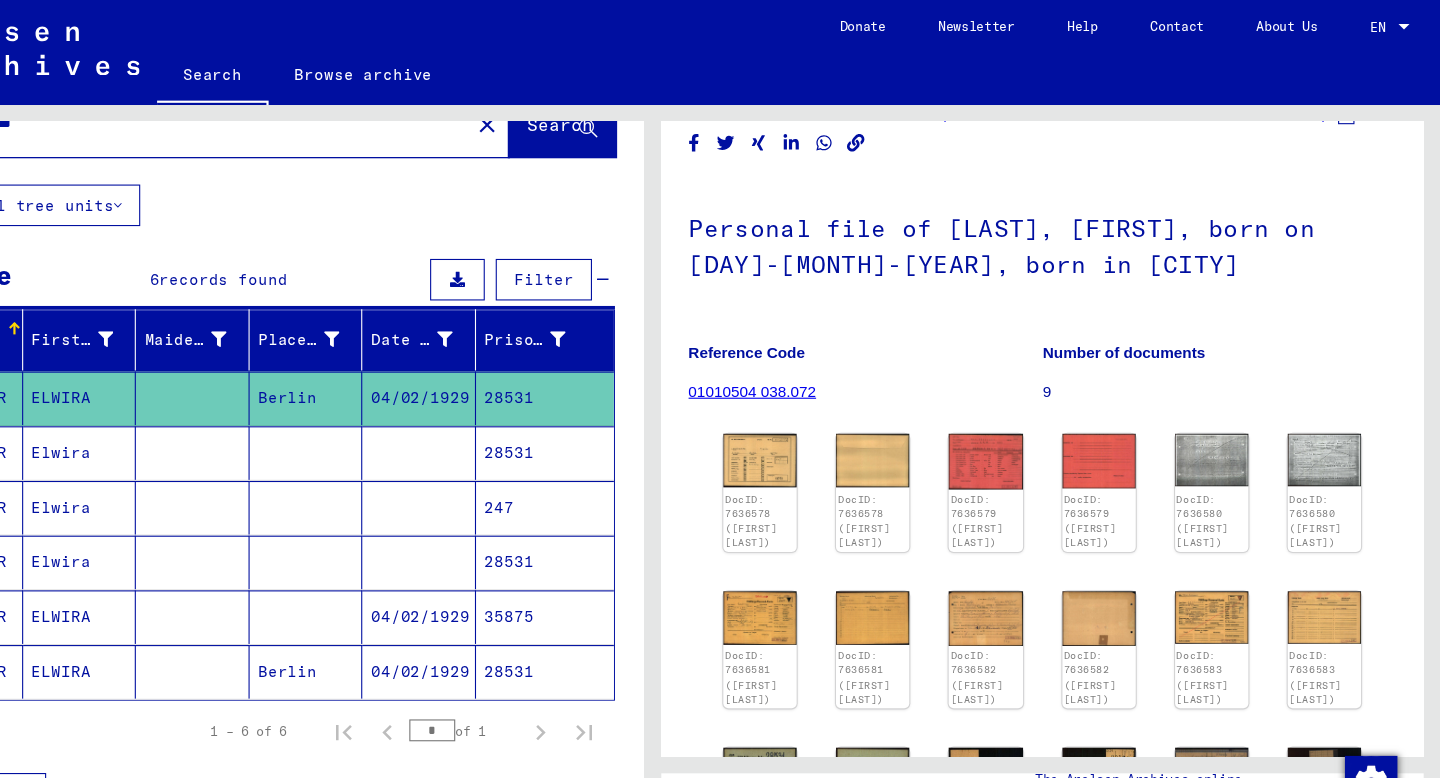 click on "Reference Code" 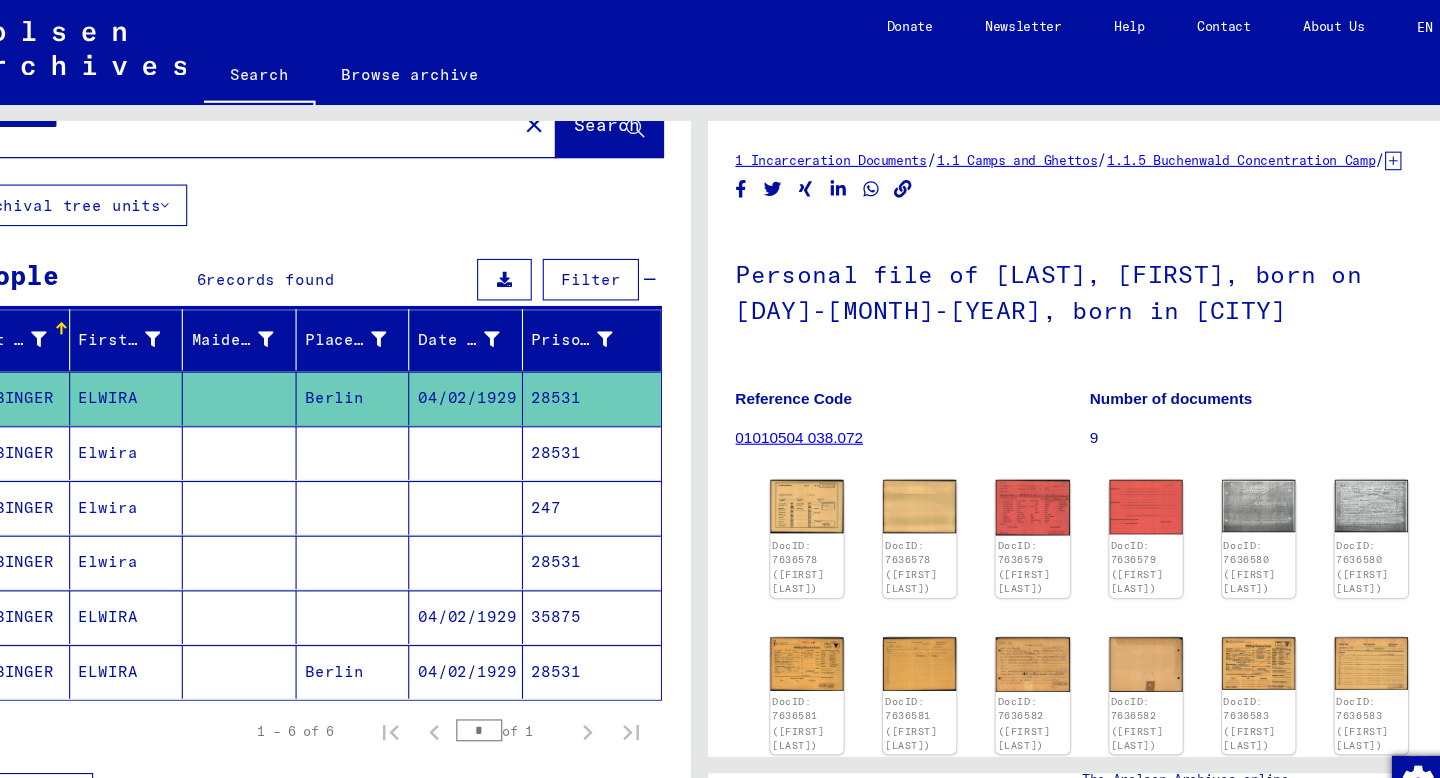 scroll, scrollTop: 0, scrollLeft: 0, axis: both 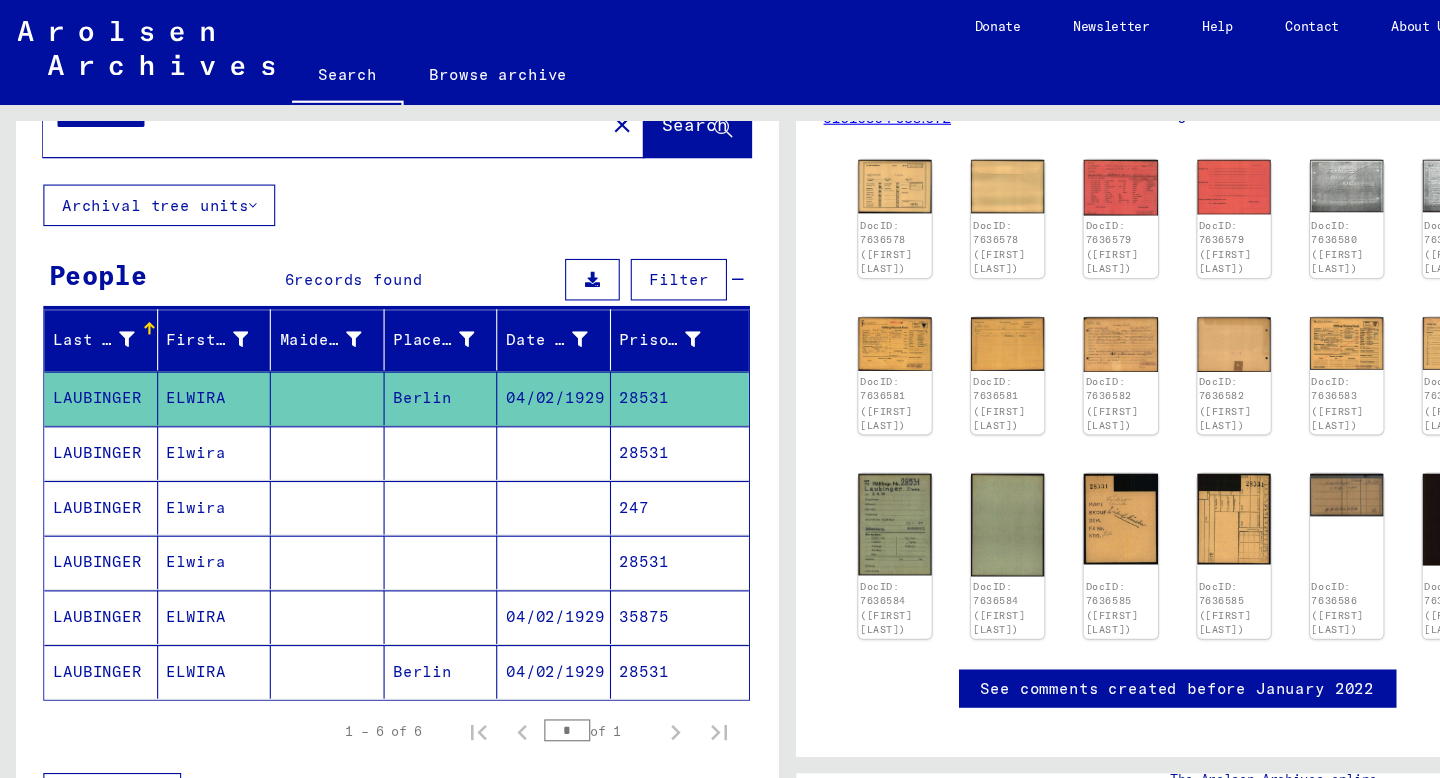 click at bounding box center (300, 464) 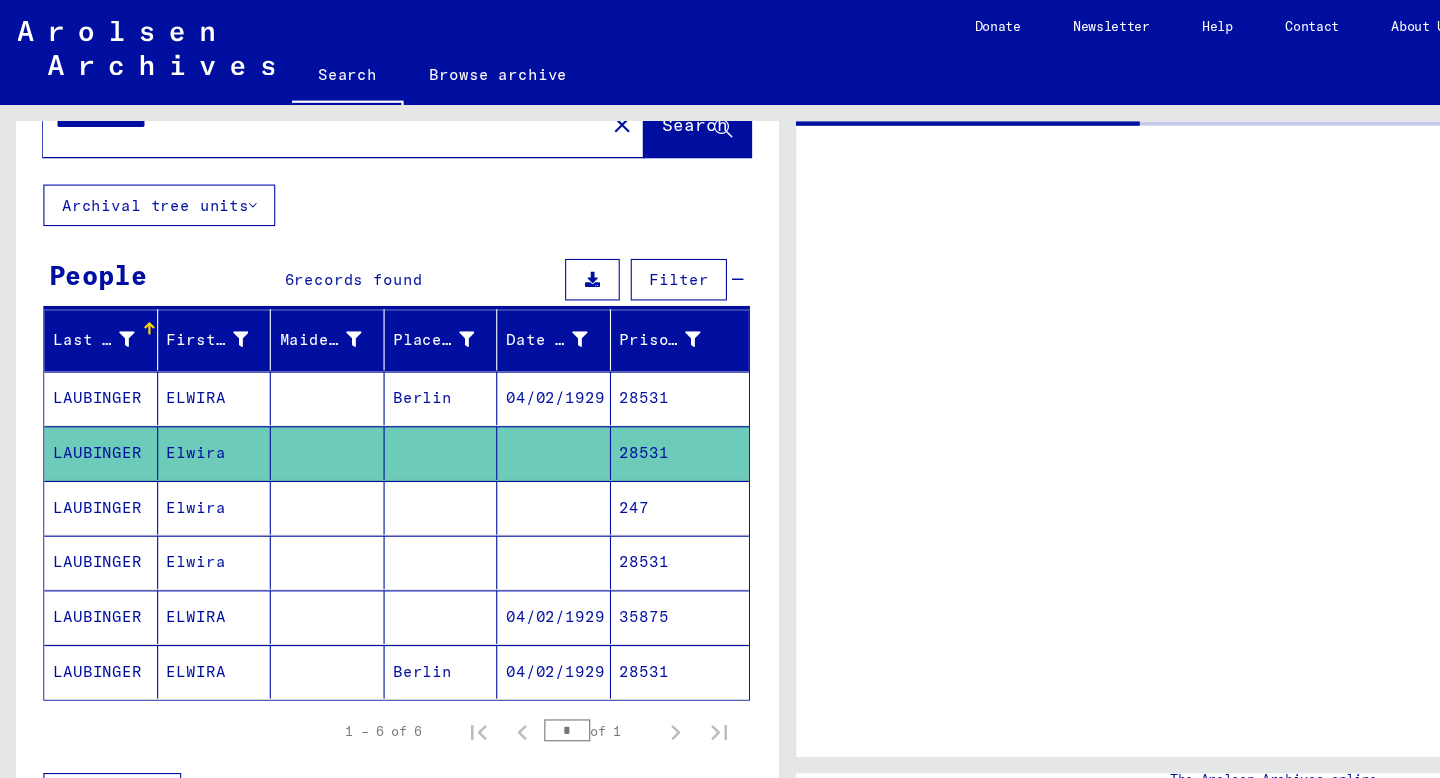 scroll, scrollTop: 0, scrollLeft: 0, axis: both 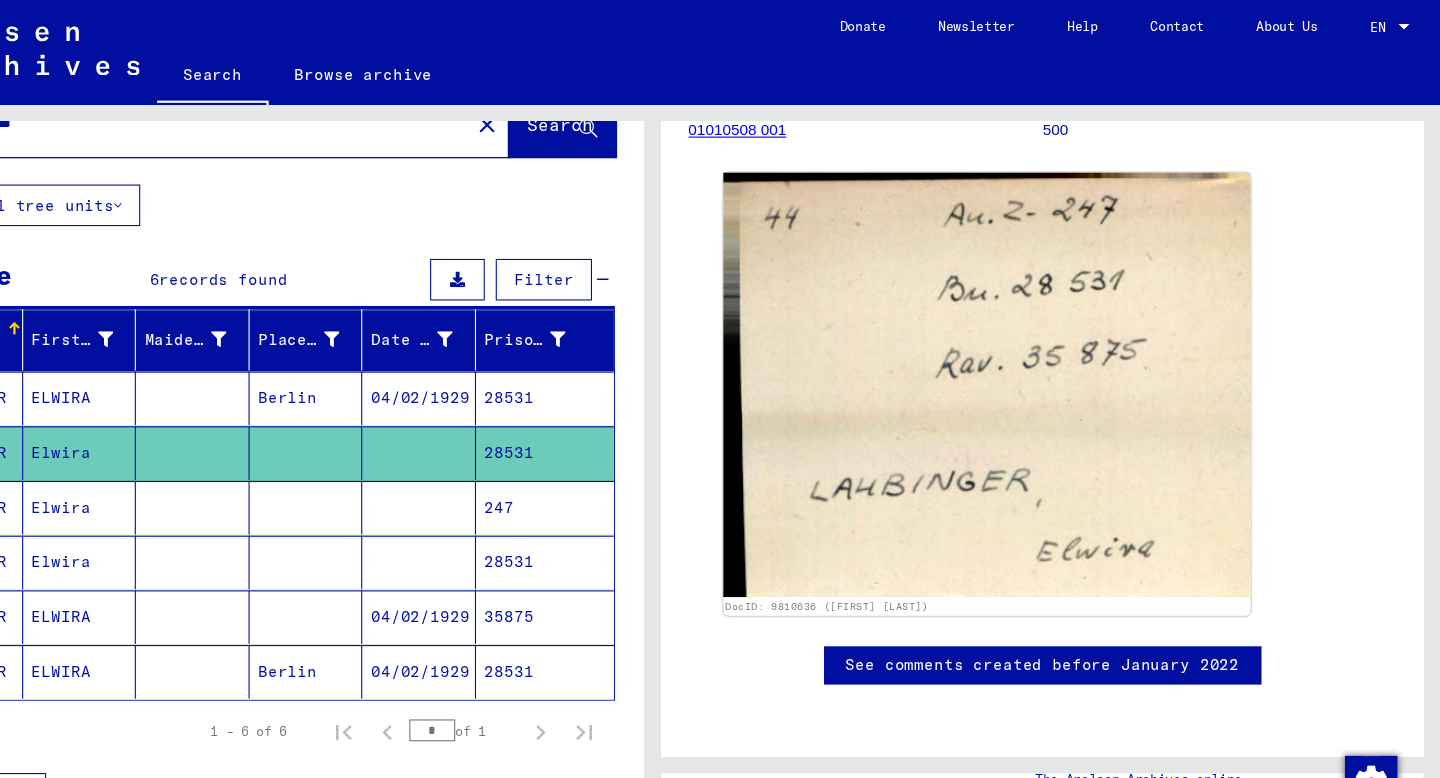 click at bounding box center (507, 514) 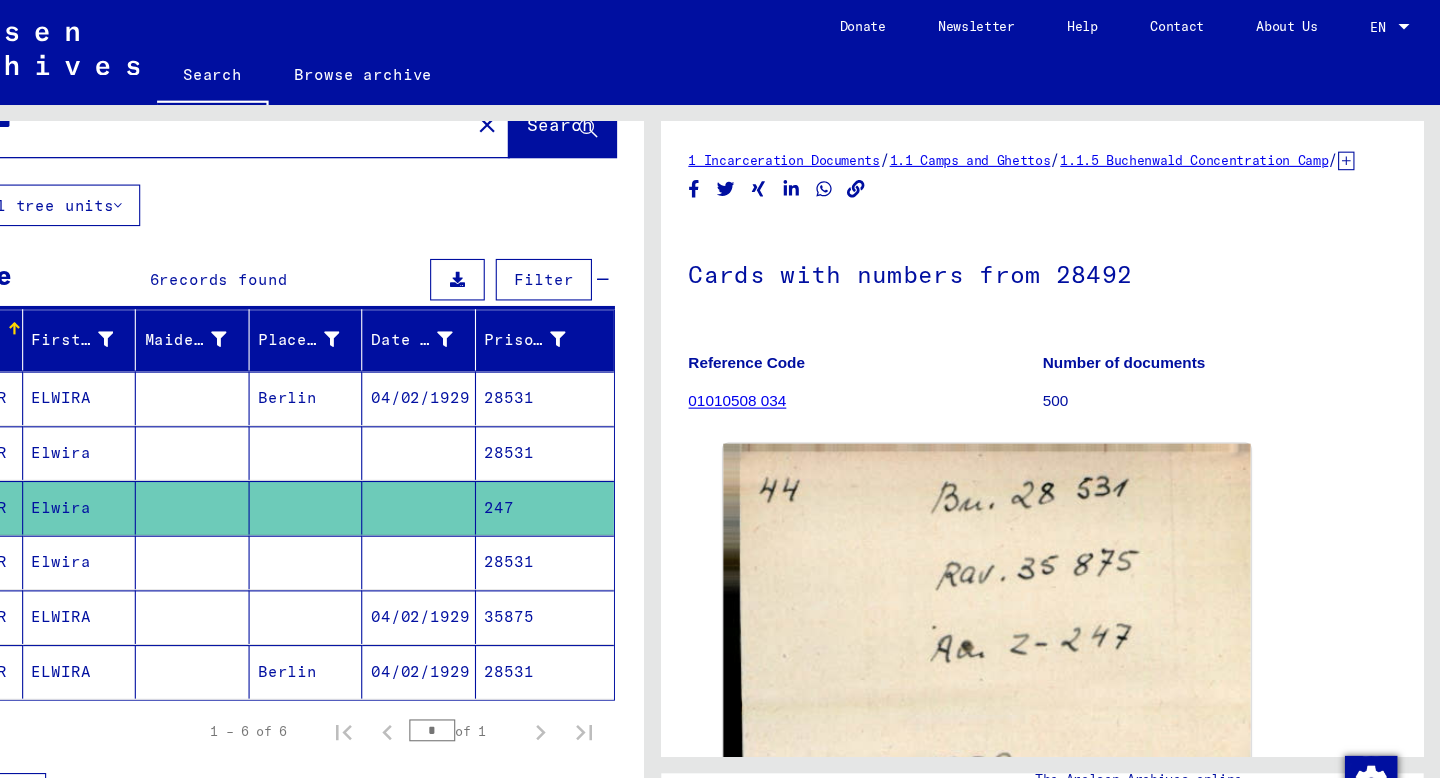 scroll, scrollTop: 0, scrollLeft: 0, axis: both 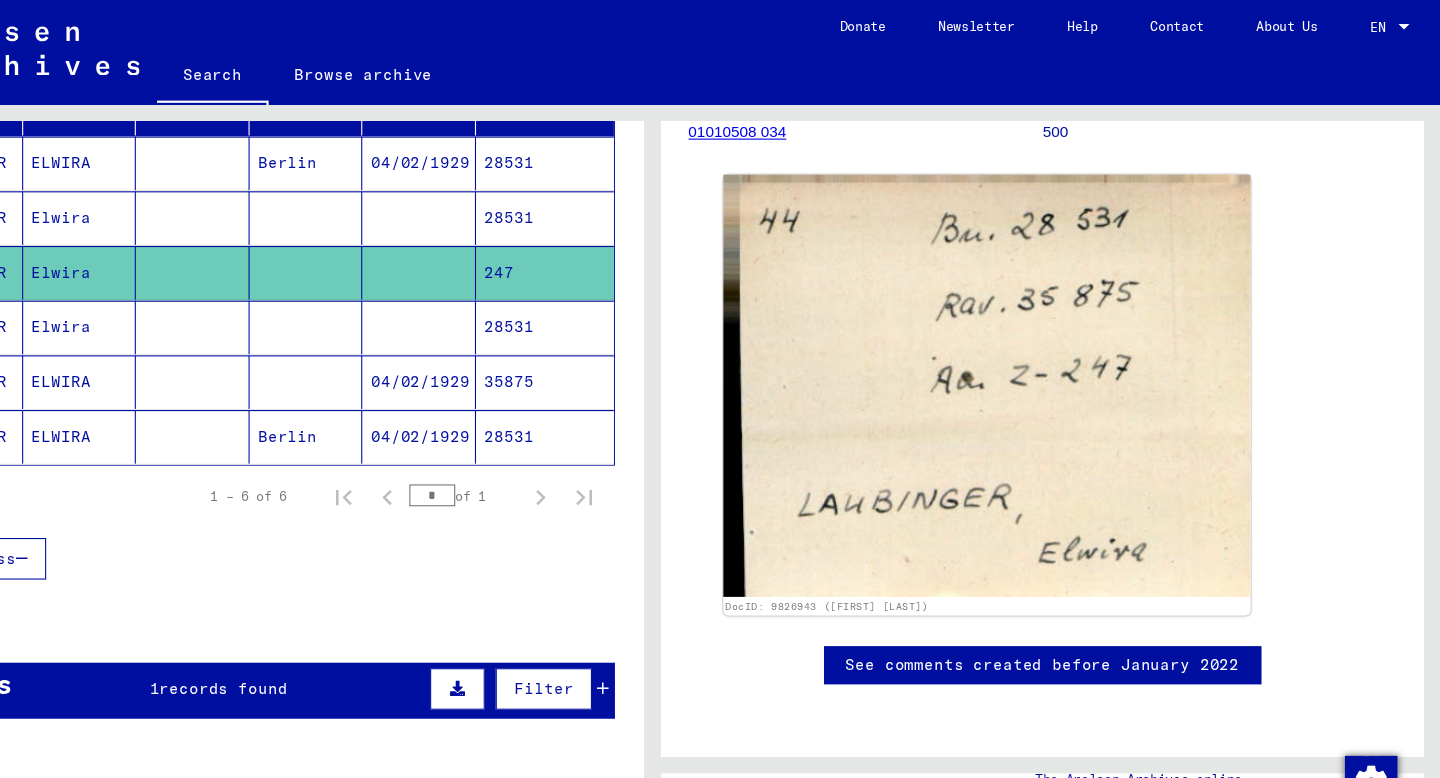 click at bounding box center [404, 349] 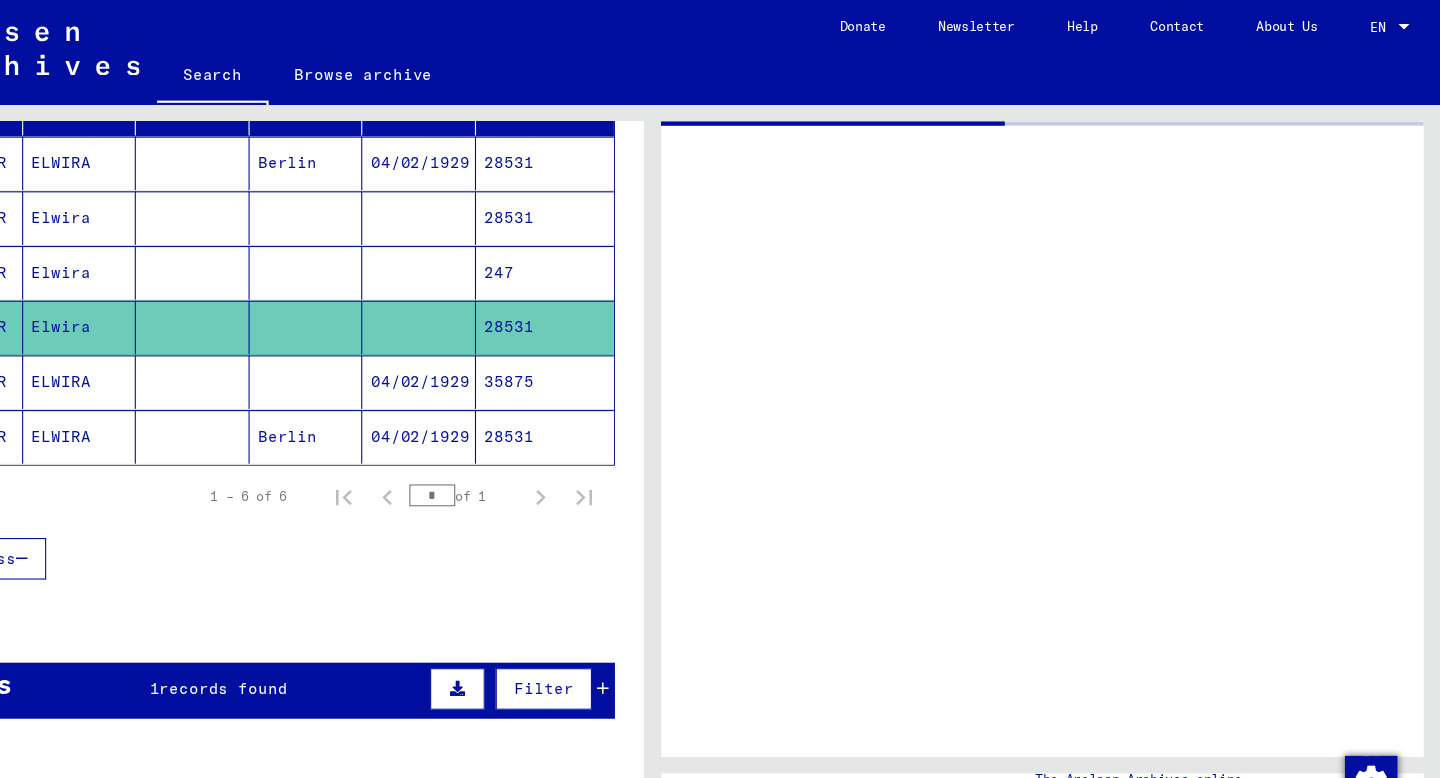 scroll, scrollTop: 0, scrollLeft: 0, axis: both 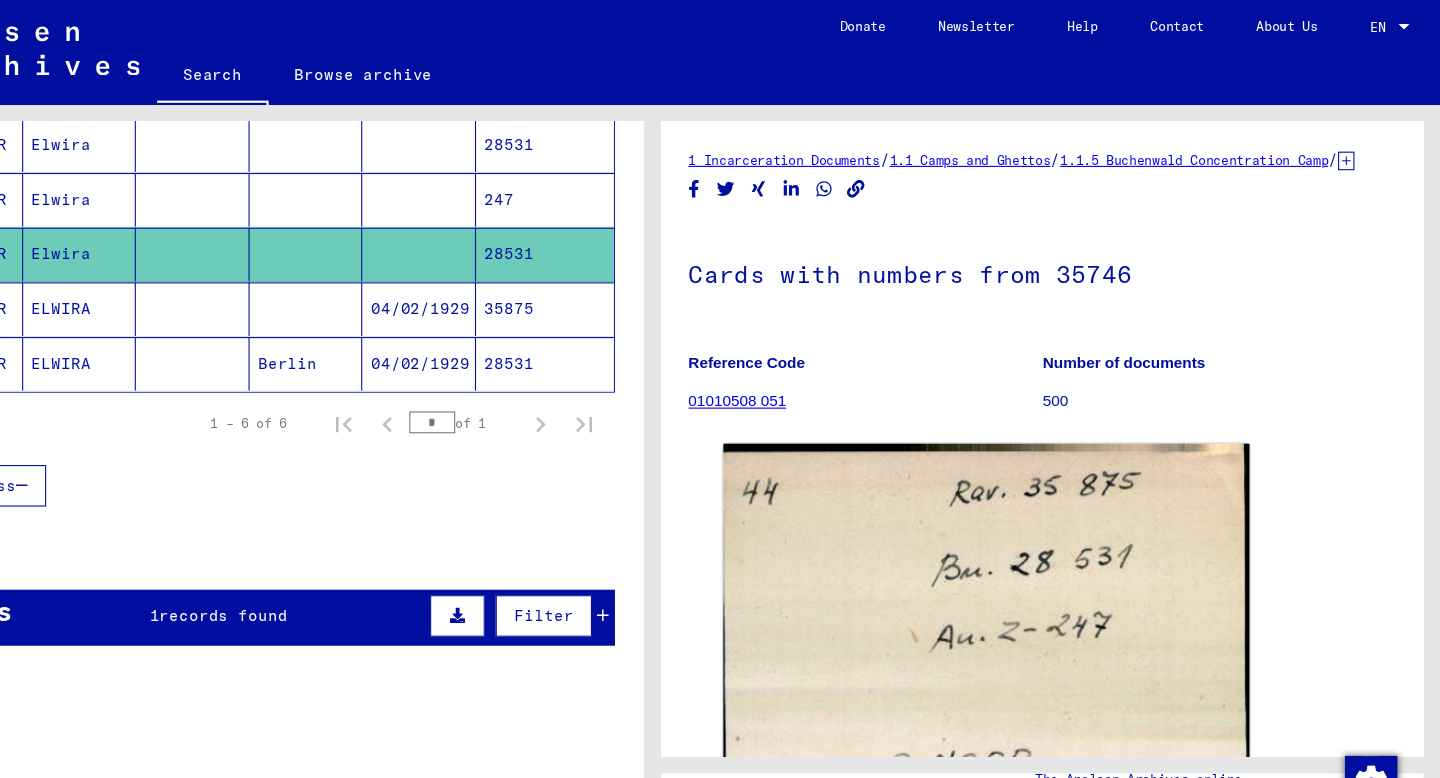 click at bounding box center [404, 332] 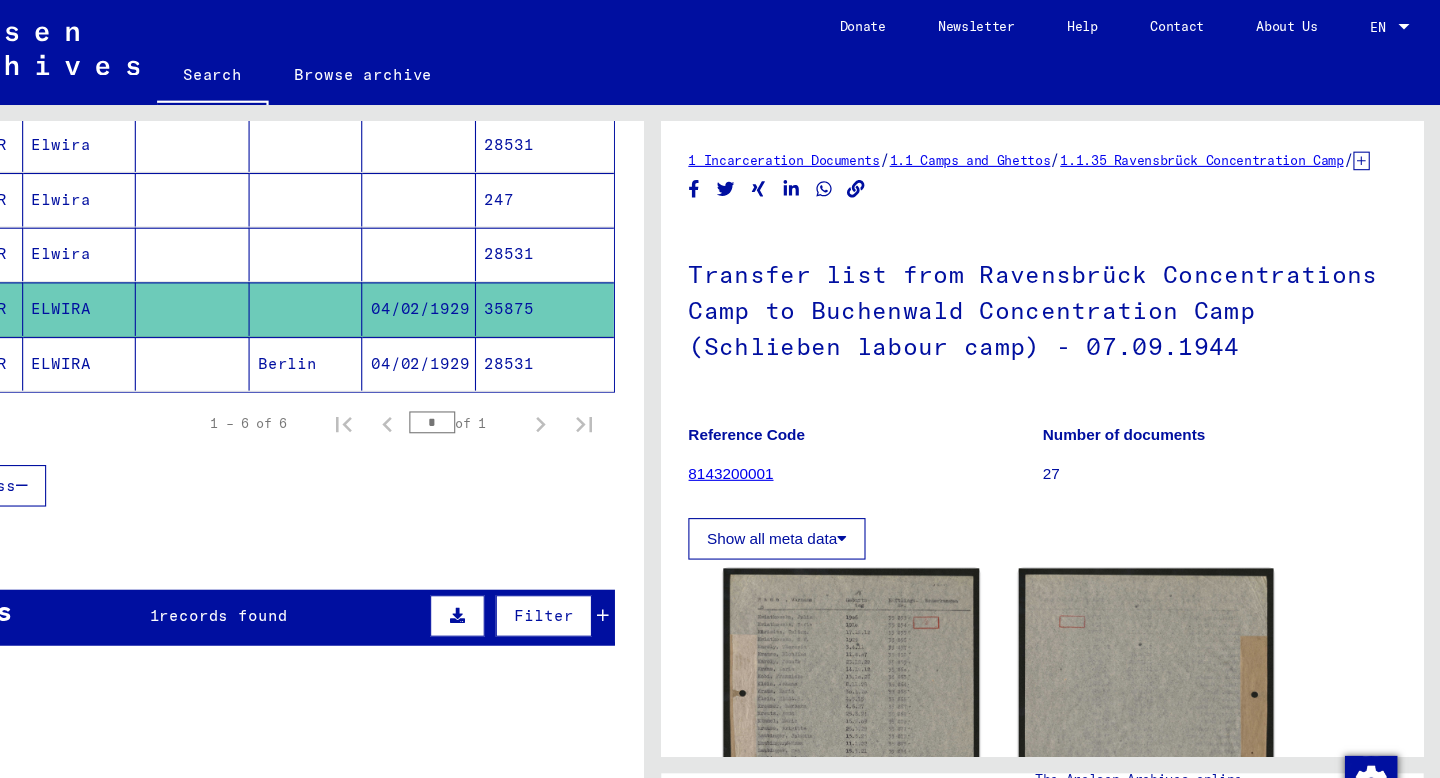 scroll, scrollTop: 0, scrollLeft: 0, axis: both 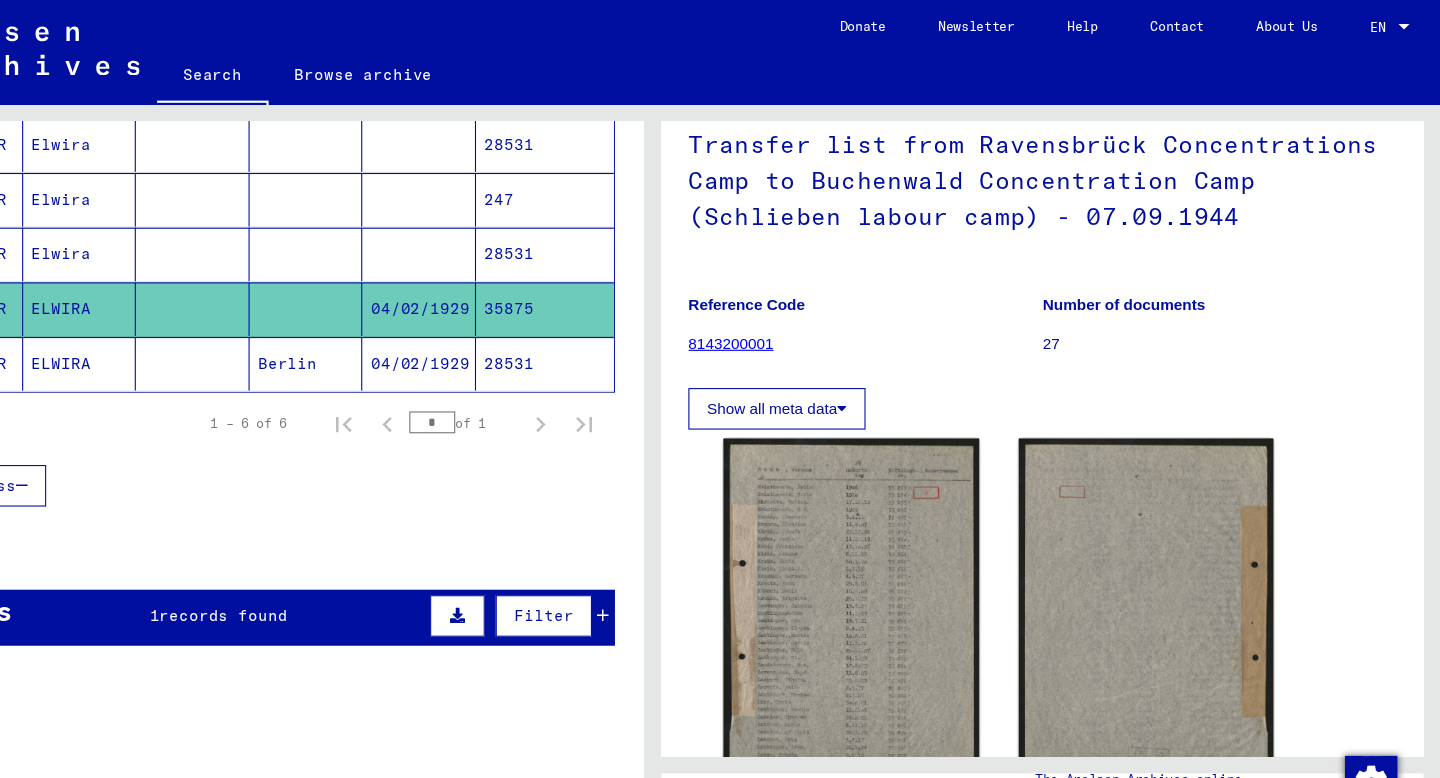 click on "04/02/1929" 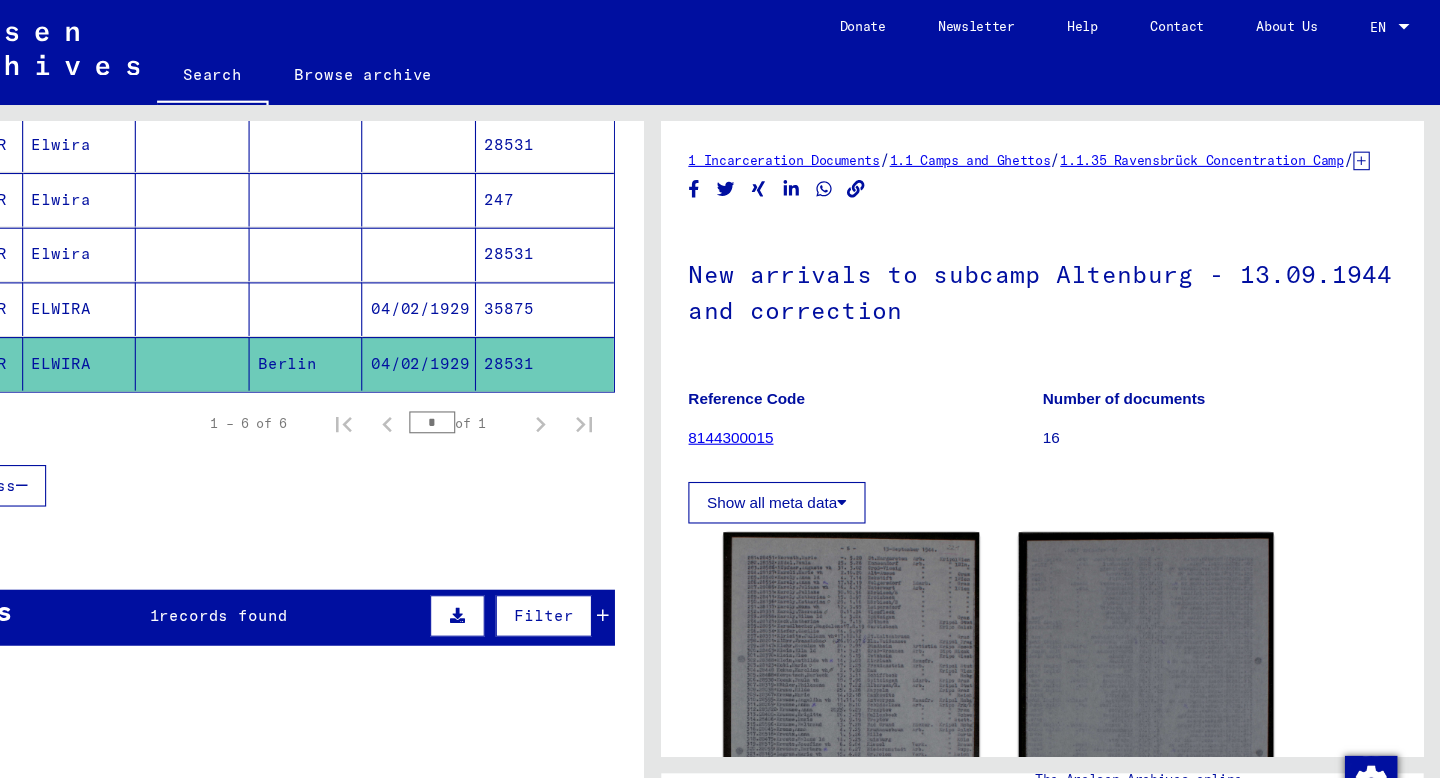scroll, scrollTop: 0, scrollLeft: 0, axis: both 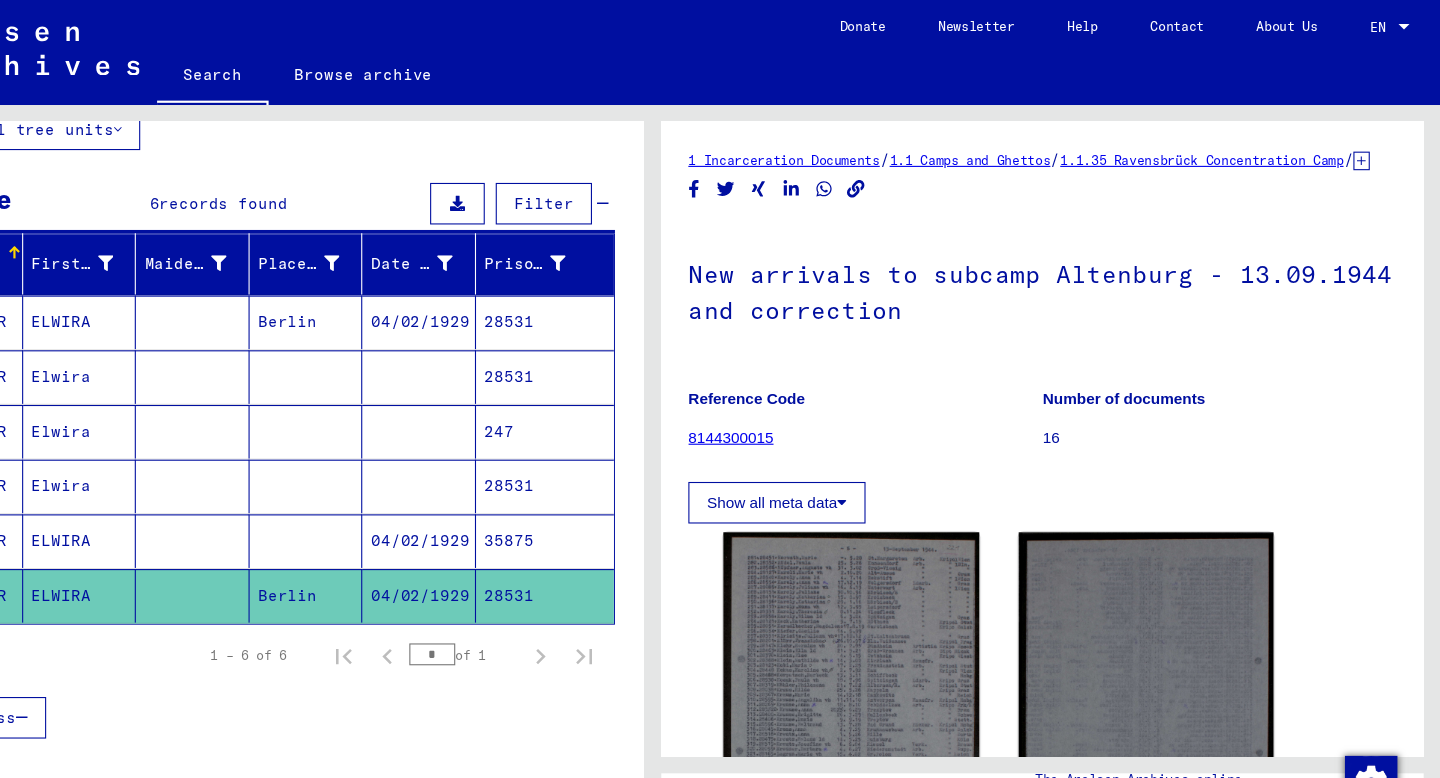 click on "04/02/1929" at bounding box center (507, 344) 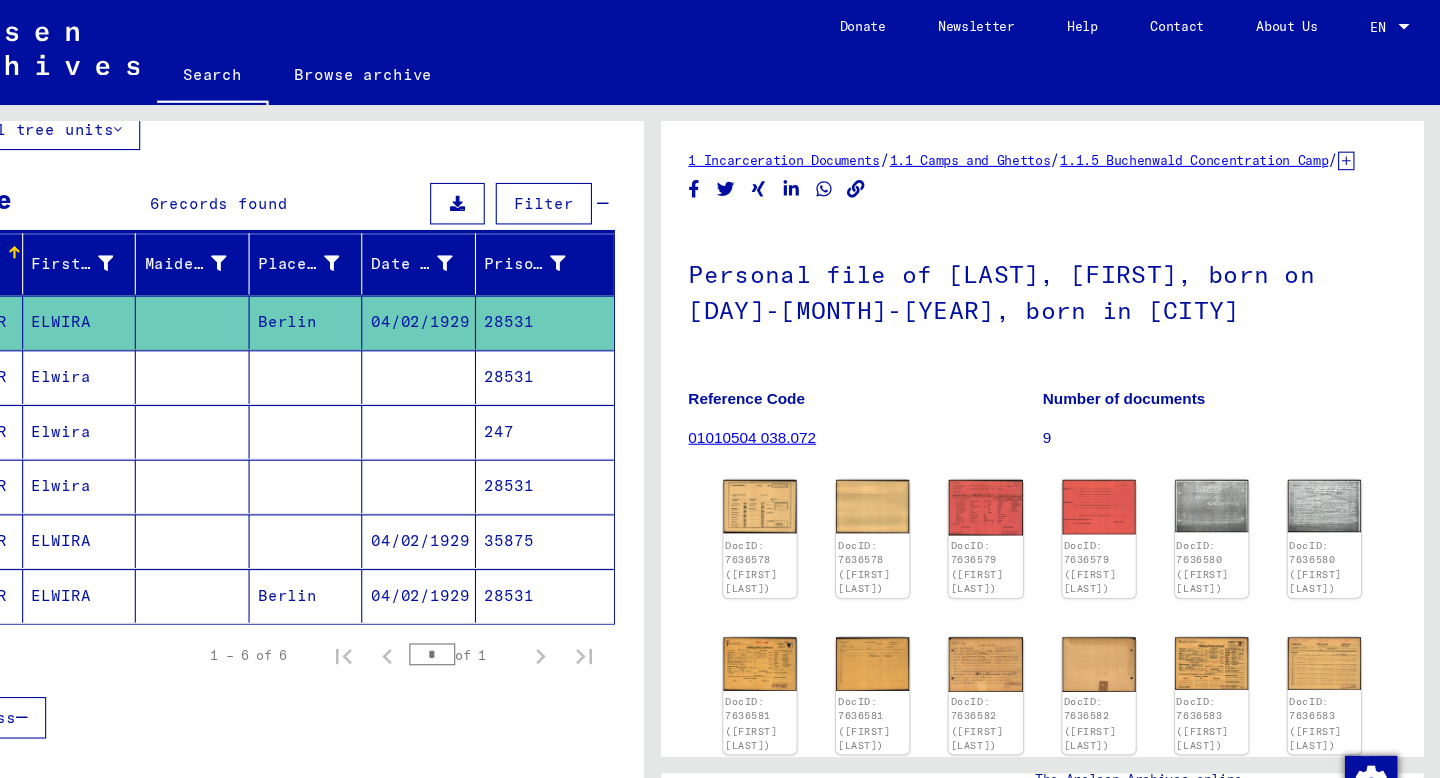 scroll 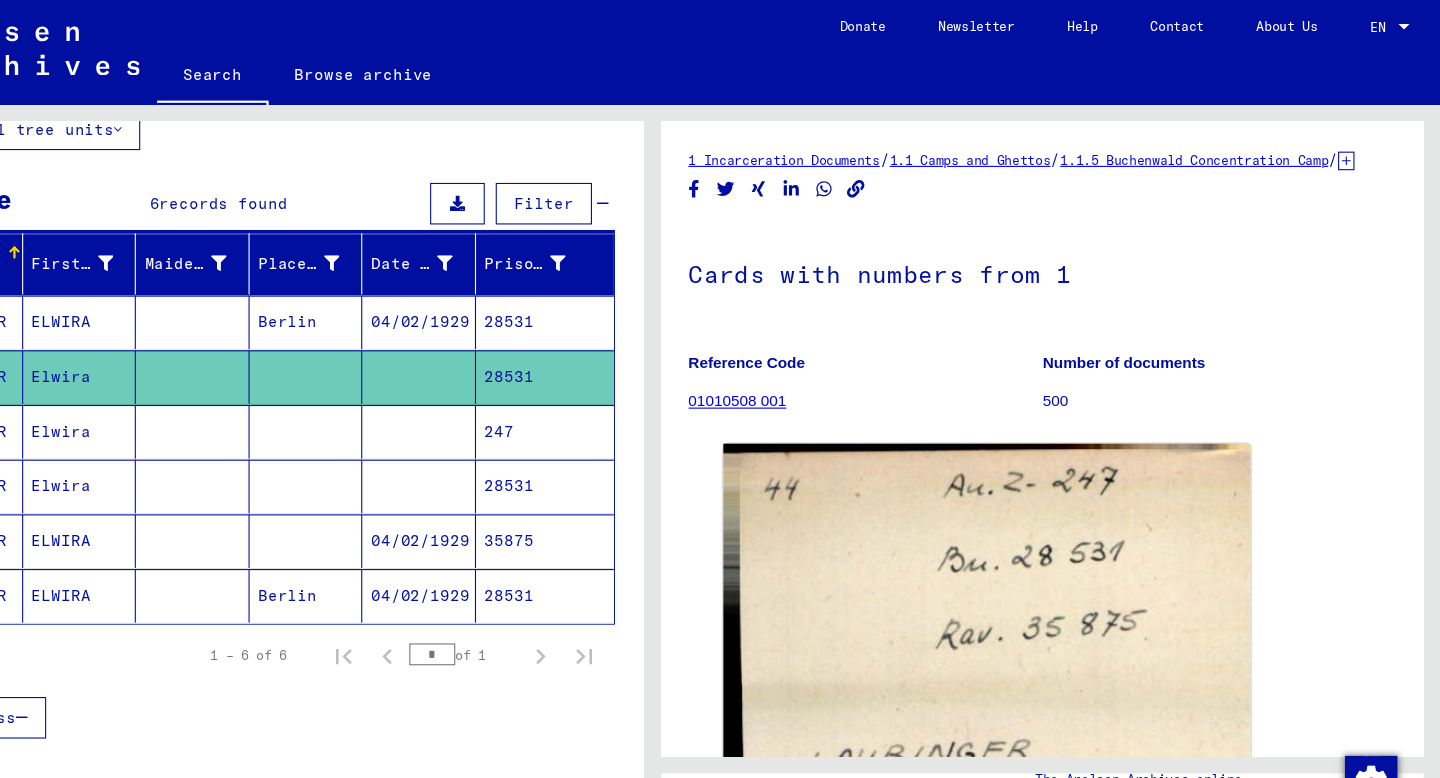 click at bounding box center (507, 494) 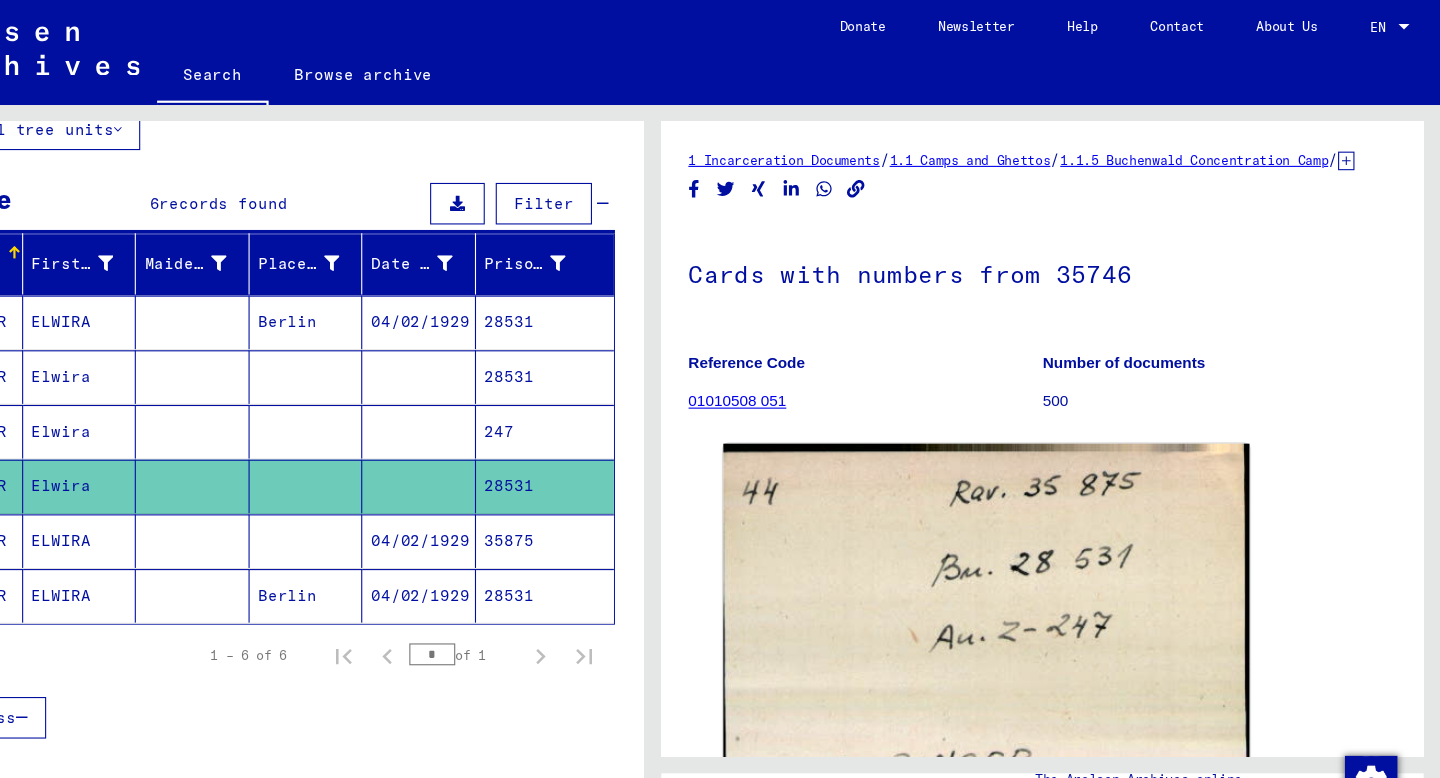 click on "04/02/1929" at bounding box center (507, 544) 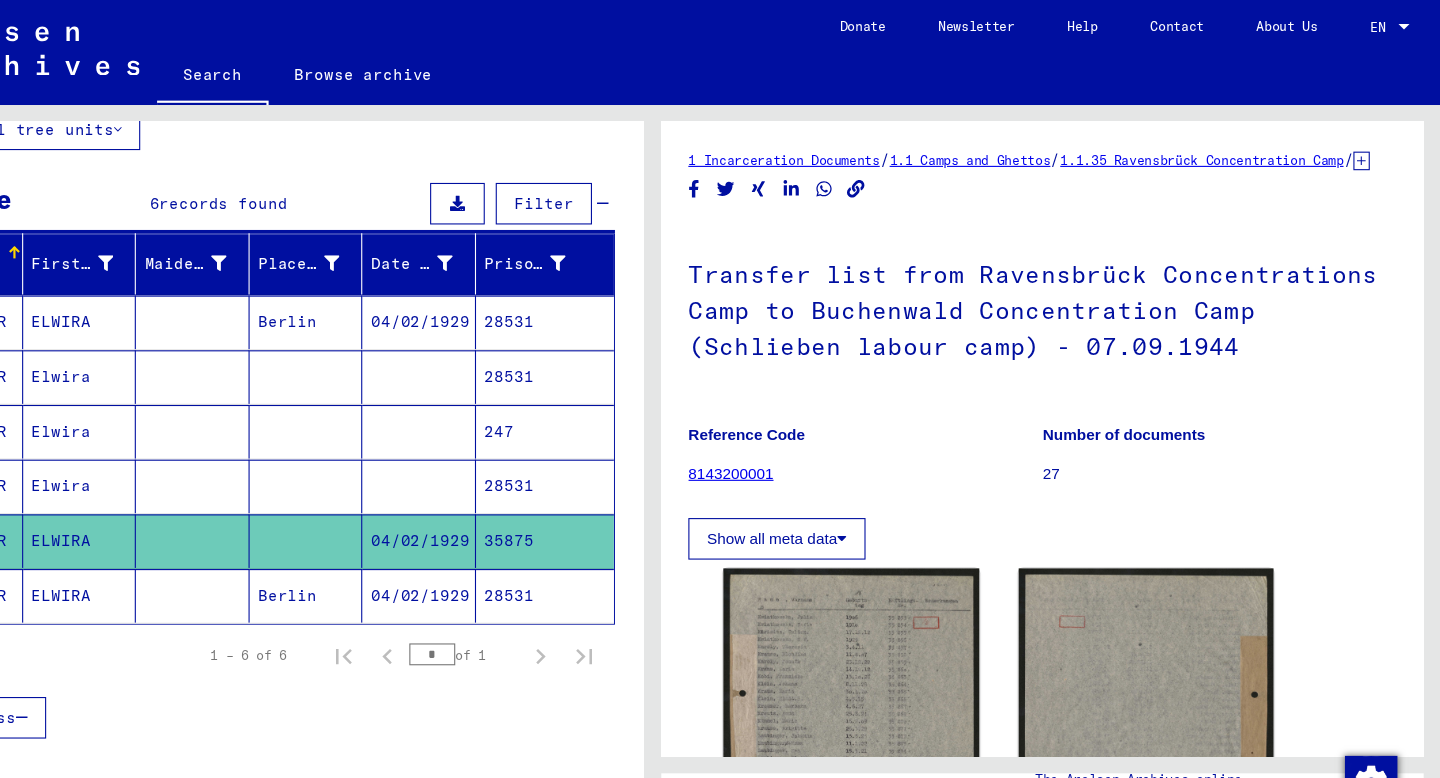 click on "04/02/1929" 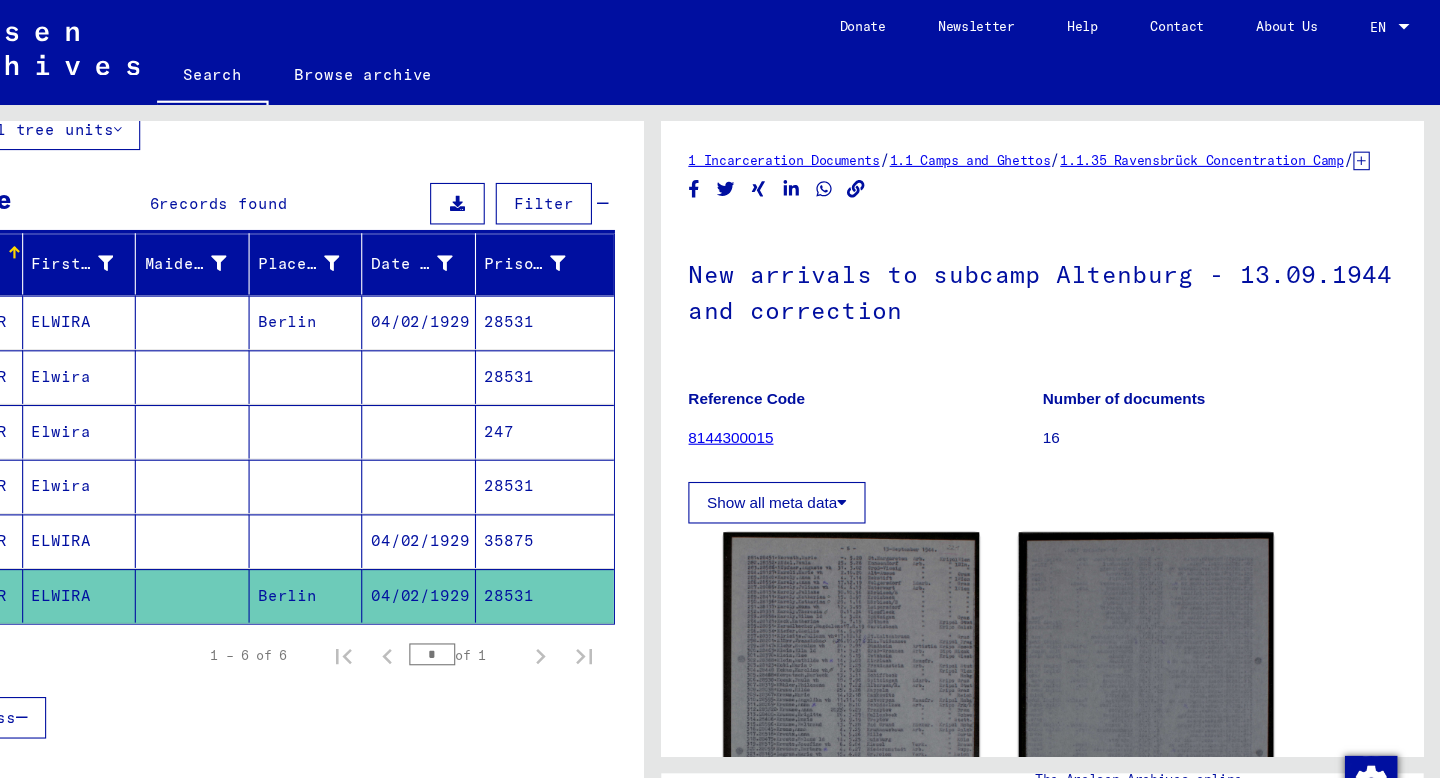 click on "04/02/1929" at bounding box center (507, 344) 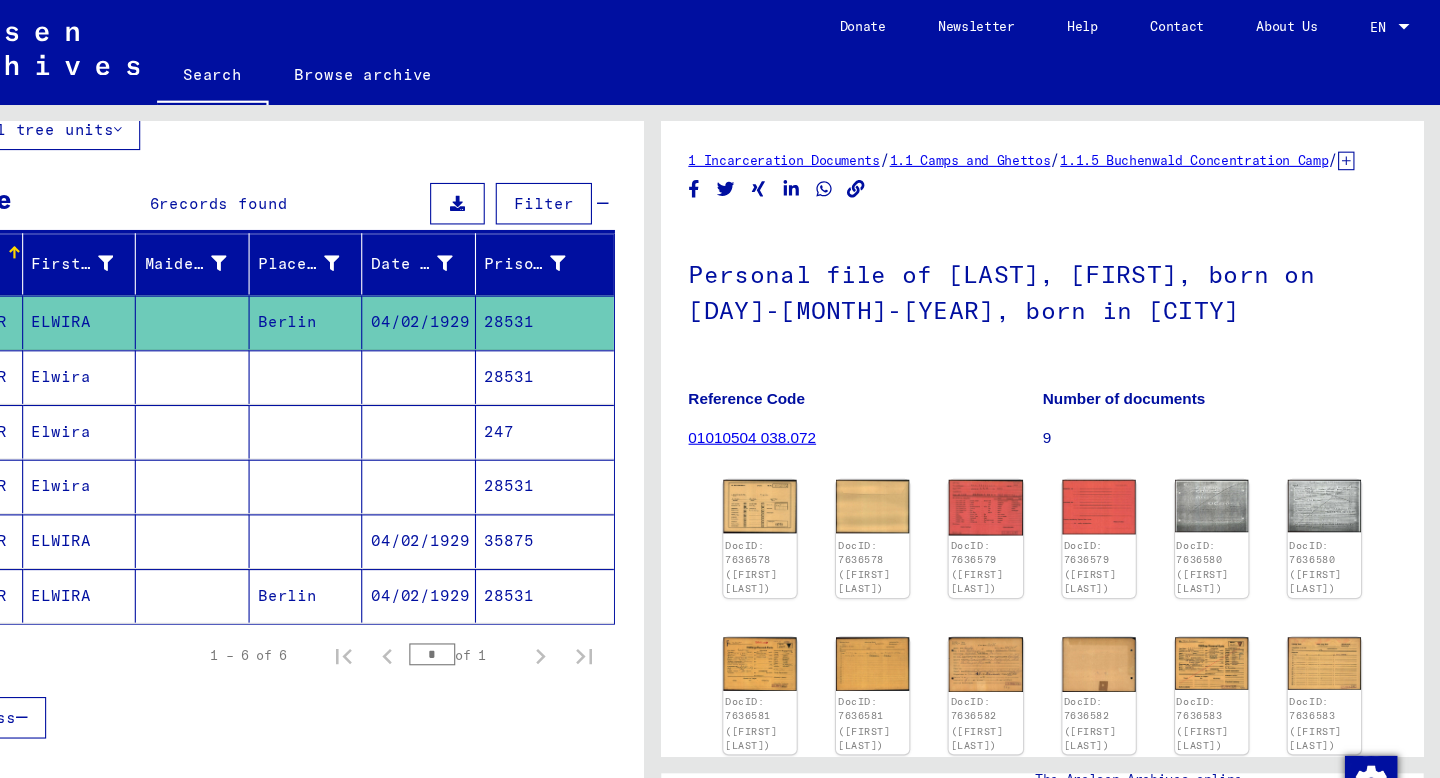 drag, startPoint x: 828, startPoint y: 424, endPoint x: 587, endPoint y: 1, distance: 486.83673 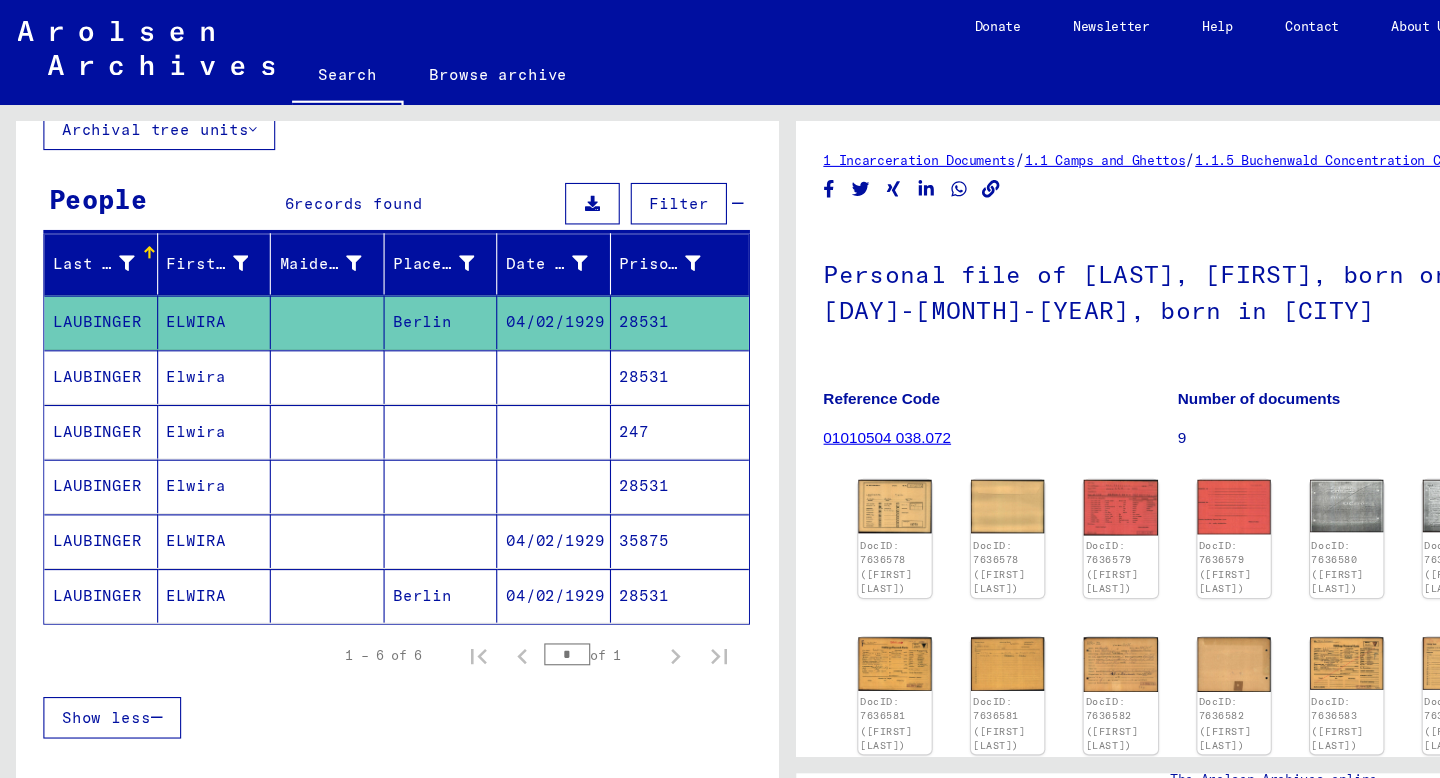 scroll, scrollTop: 0, scrollLeft: 0, axis: both 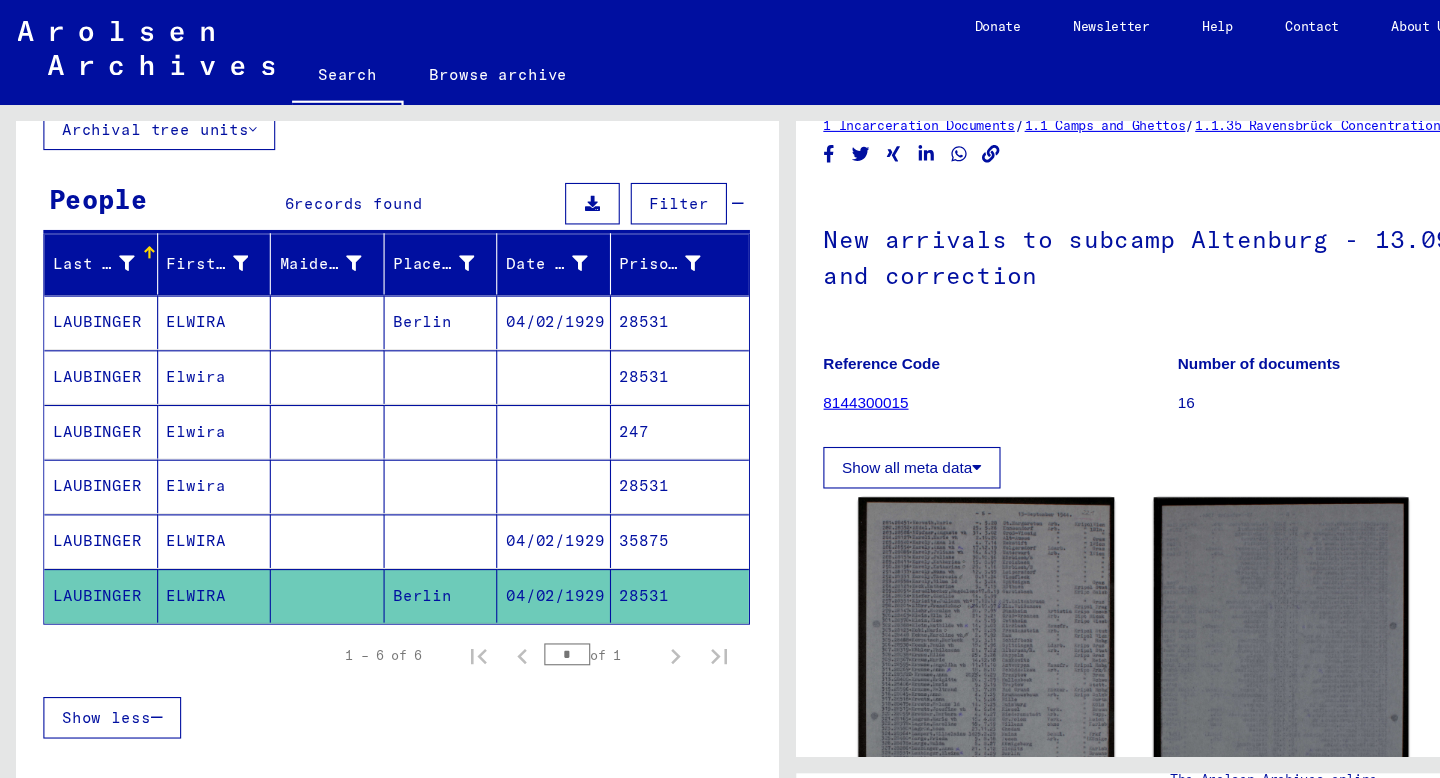 click on "New arrivals to subcamp Altenburg - 13.09.1944 and correction" 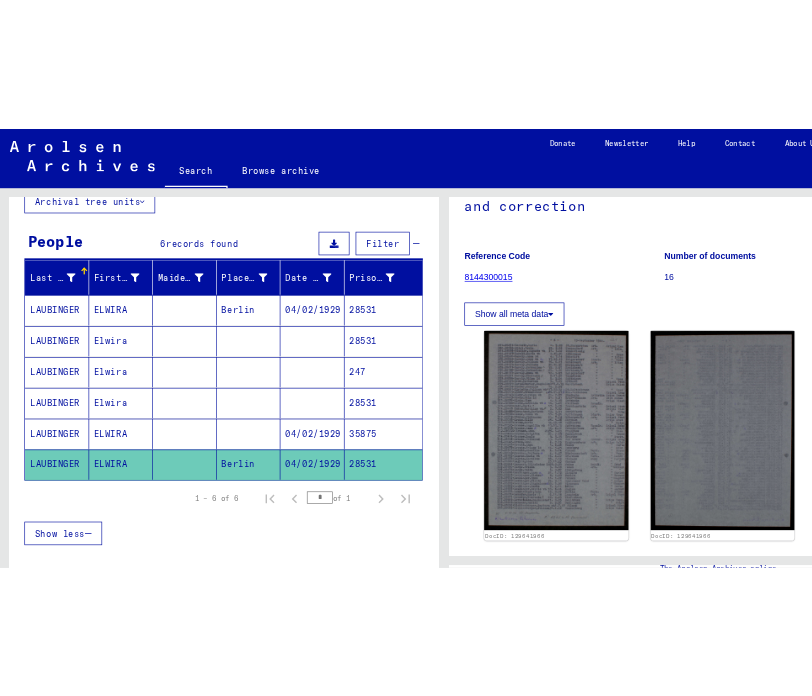 scroll, scrollTop: 174, scrollLeft: 0, axis: vertical 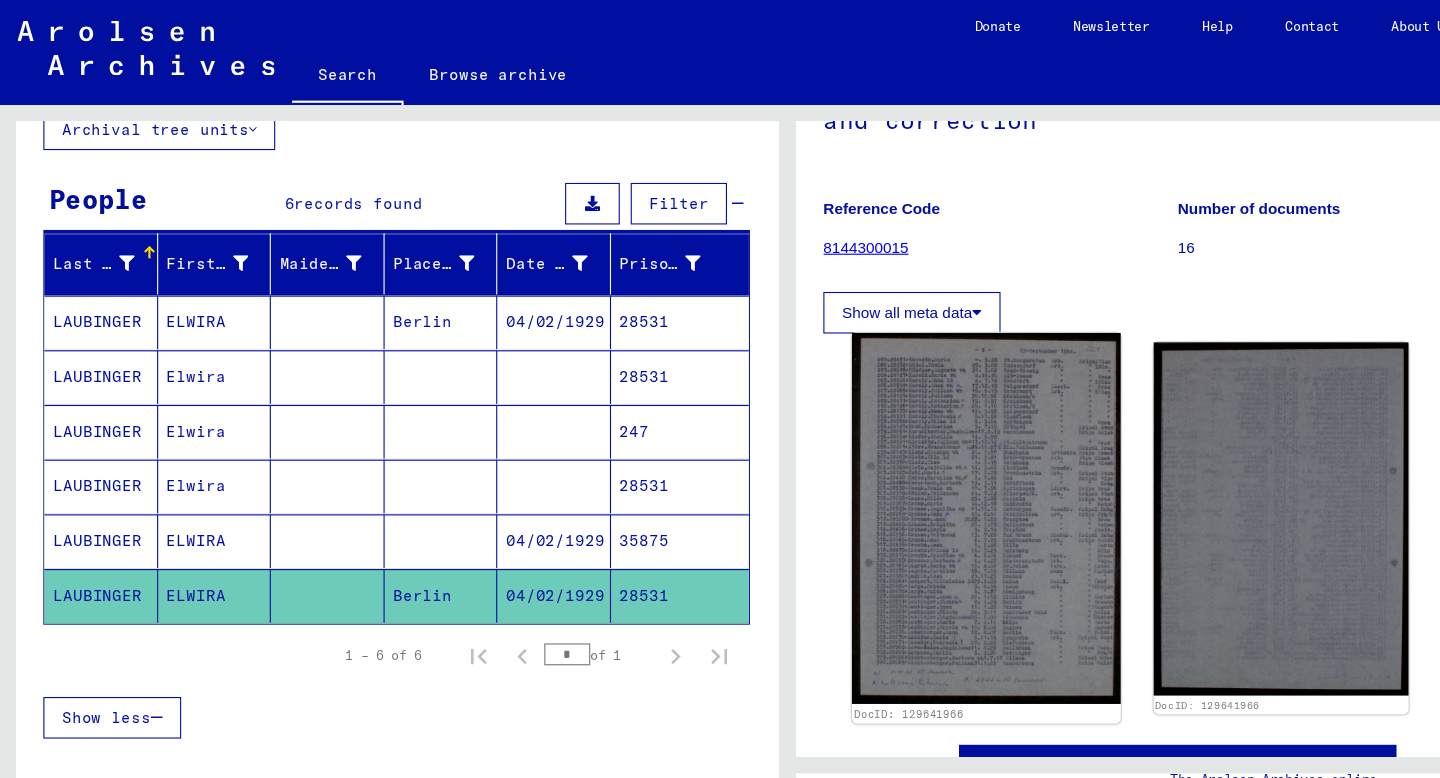 click 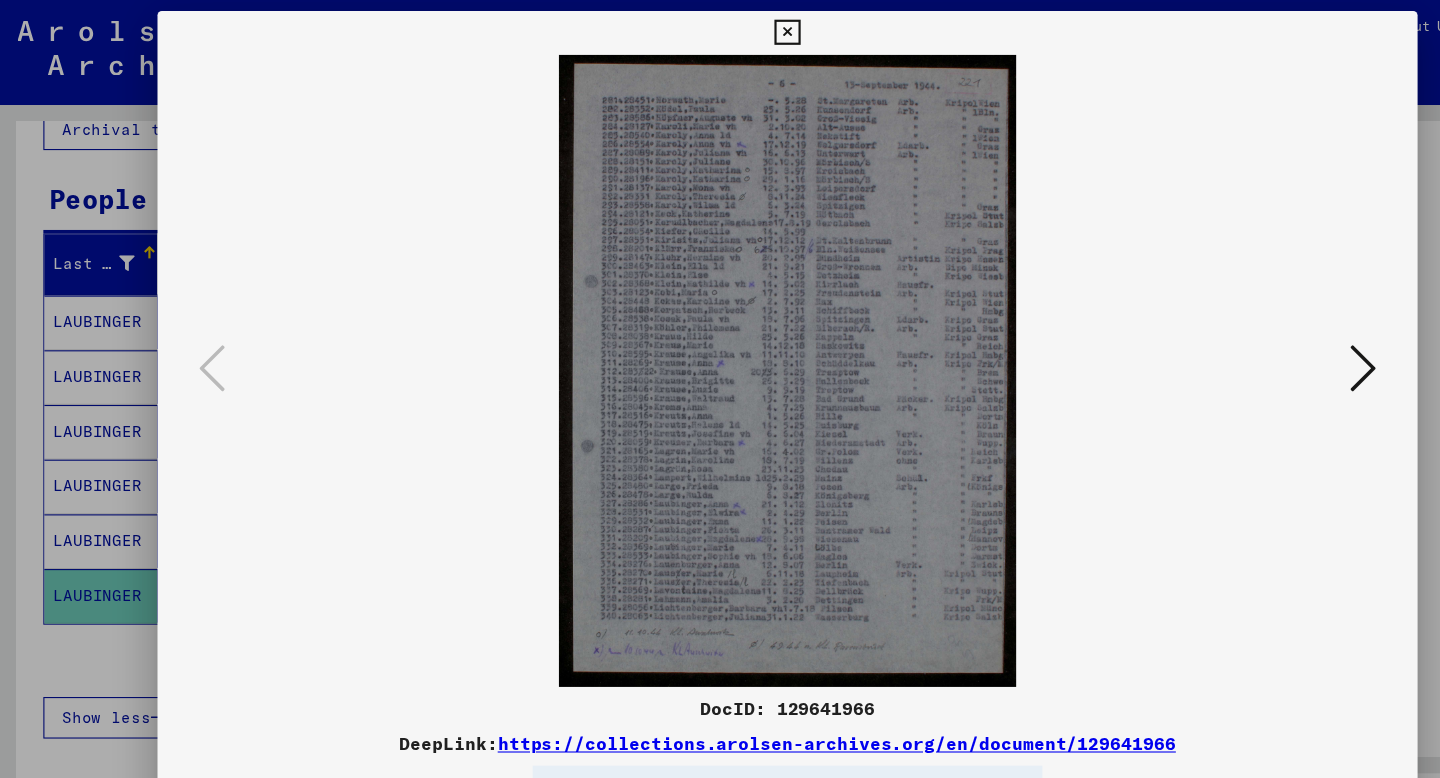 click at bounding box center [719, 30] 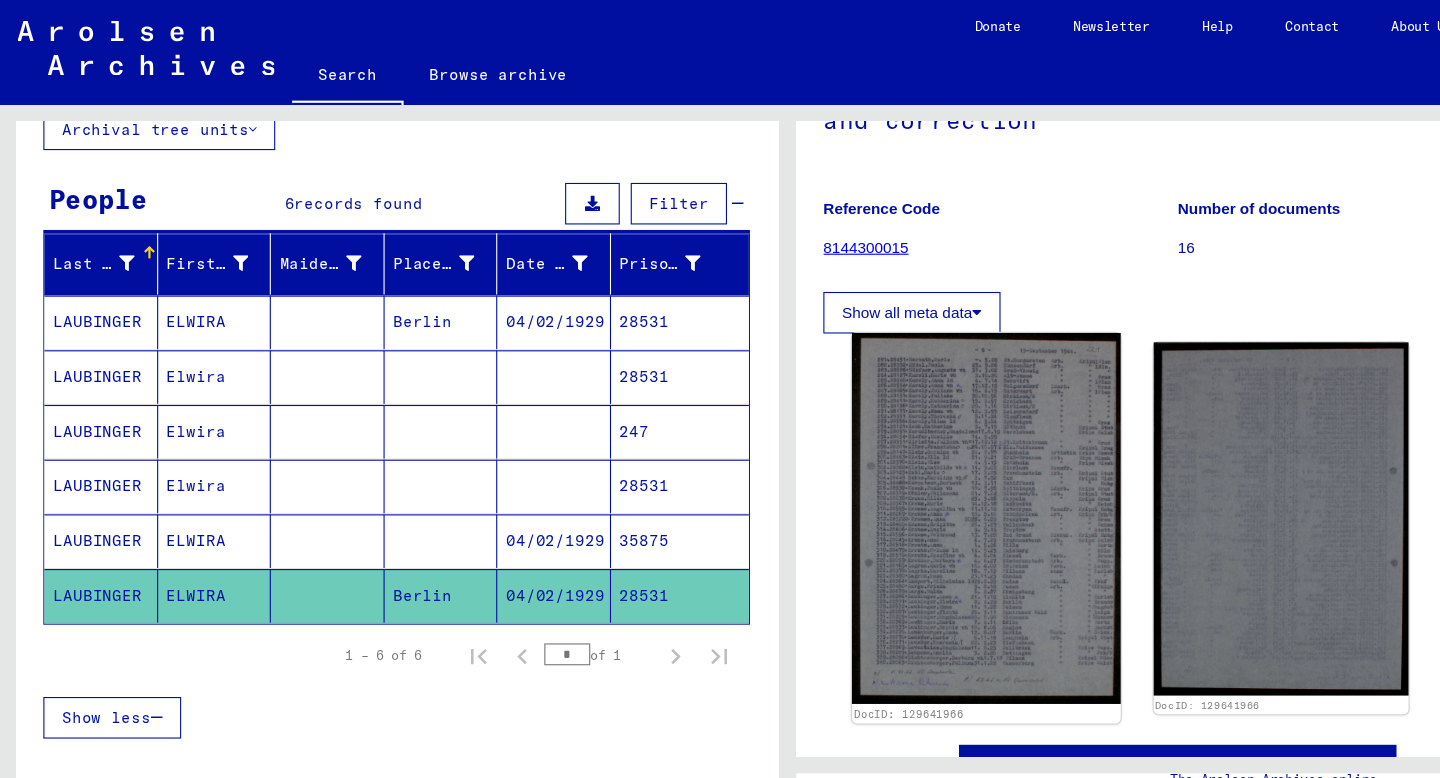 click 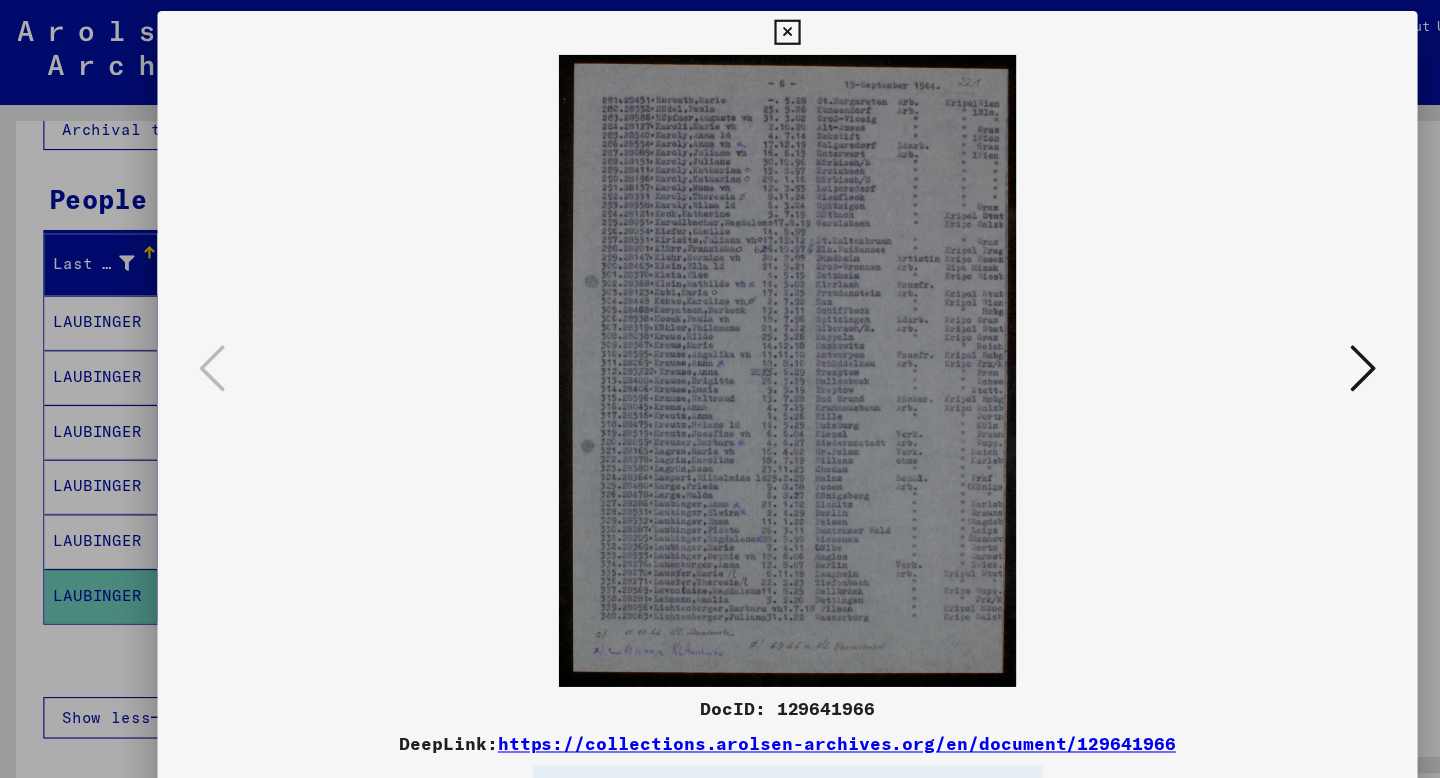 drag, startPoint x: 809, startPoint y: 645, endPoint x: 707, endPoint y: 647, distance: 102.01961 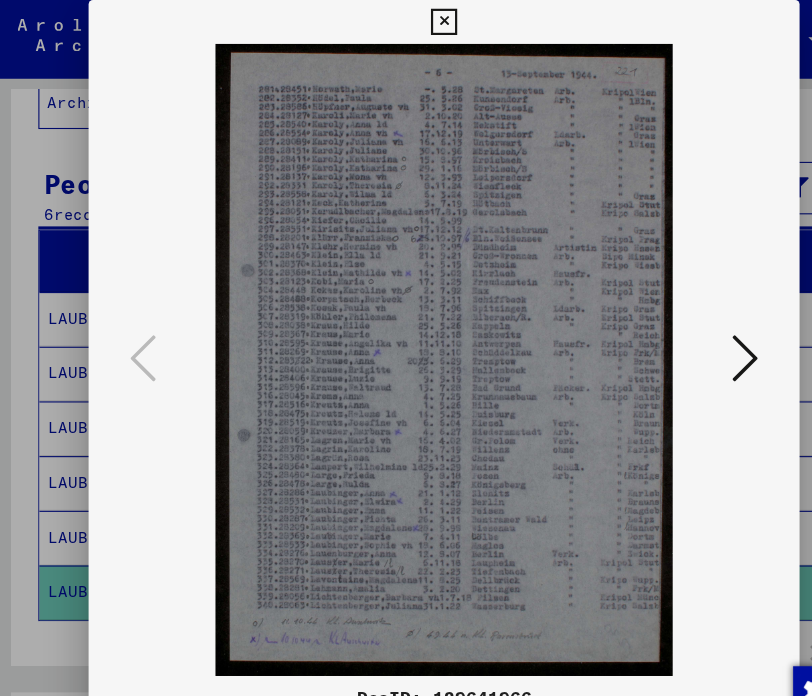 click at bounding box center (405, 20) 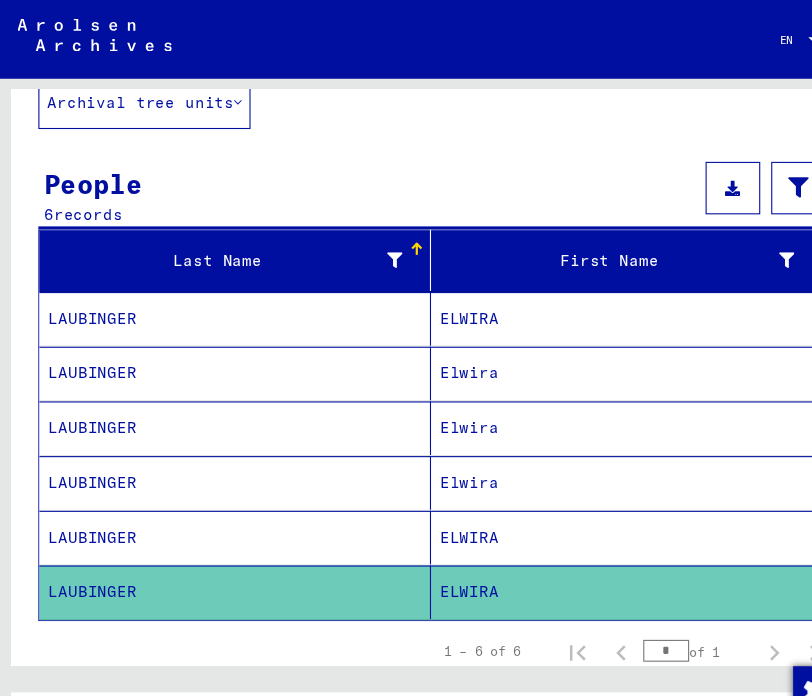 click on "LAUBINGER" at bounding box center [215, 341] 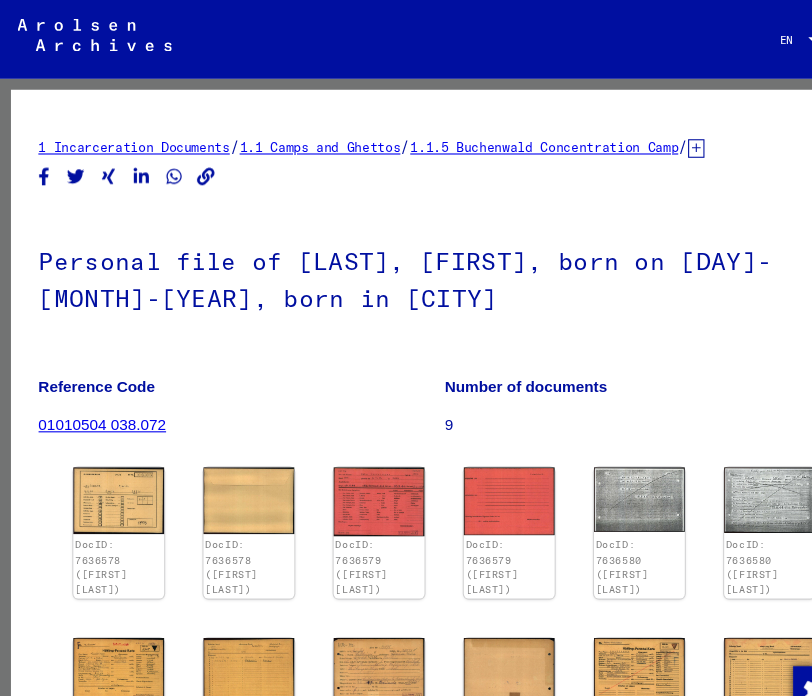 scroll, scrollTop: 0, scrollLeft: 0, axis: both 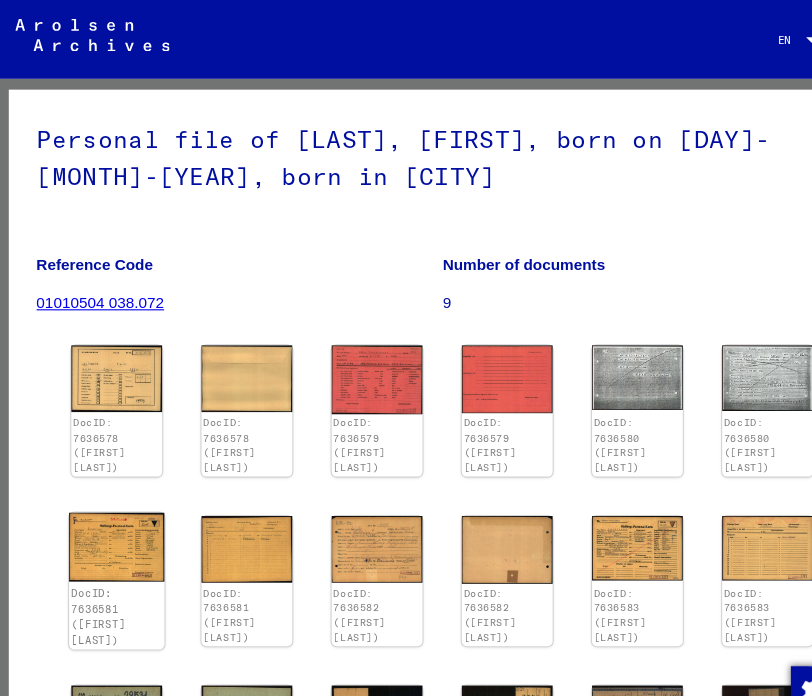click 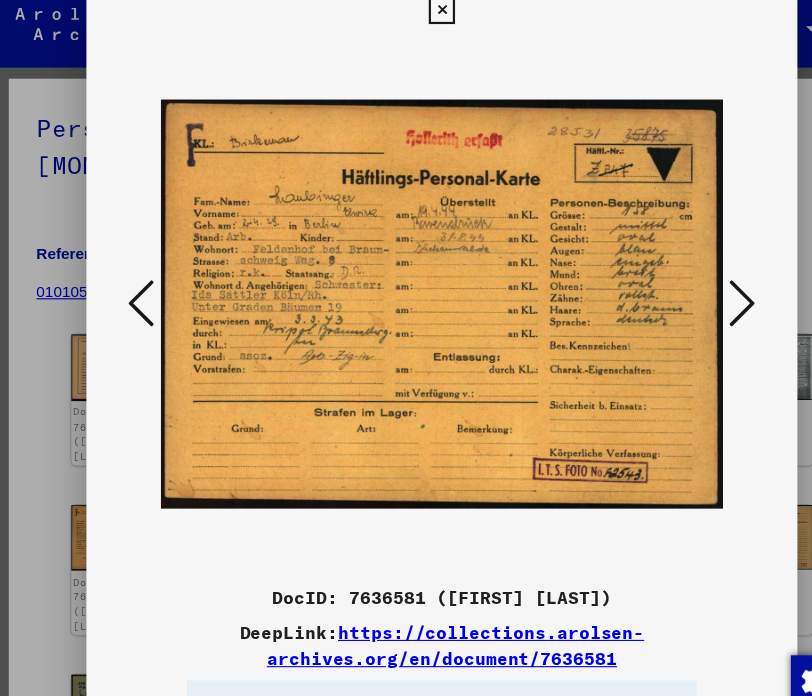 drag, startPoint x: 379, startPoint y: 557, endPoint x: 312, endPoint y: 550, distance: 67.36468 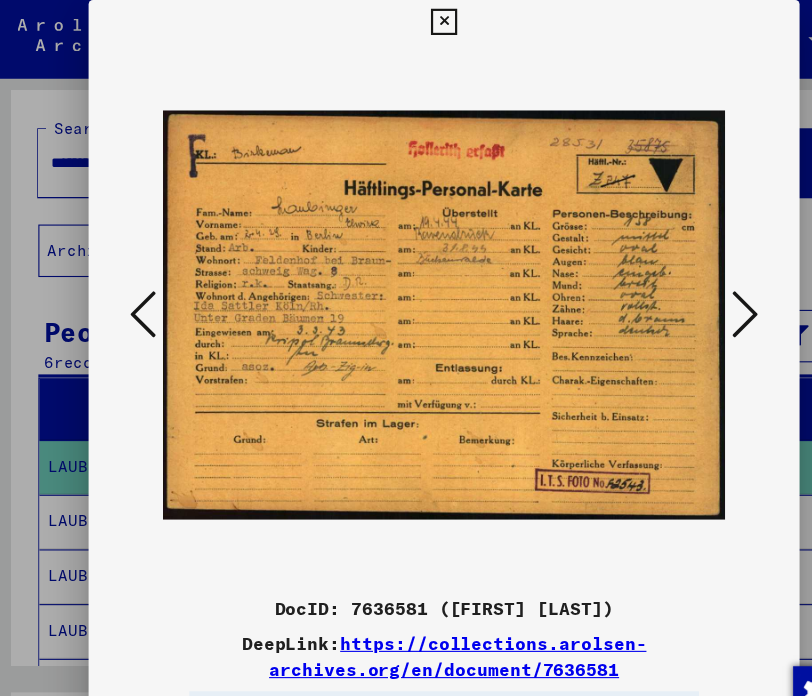 click at bounding box center (681, 287) 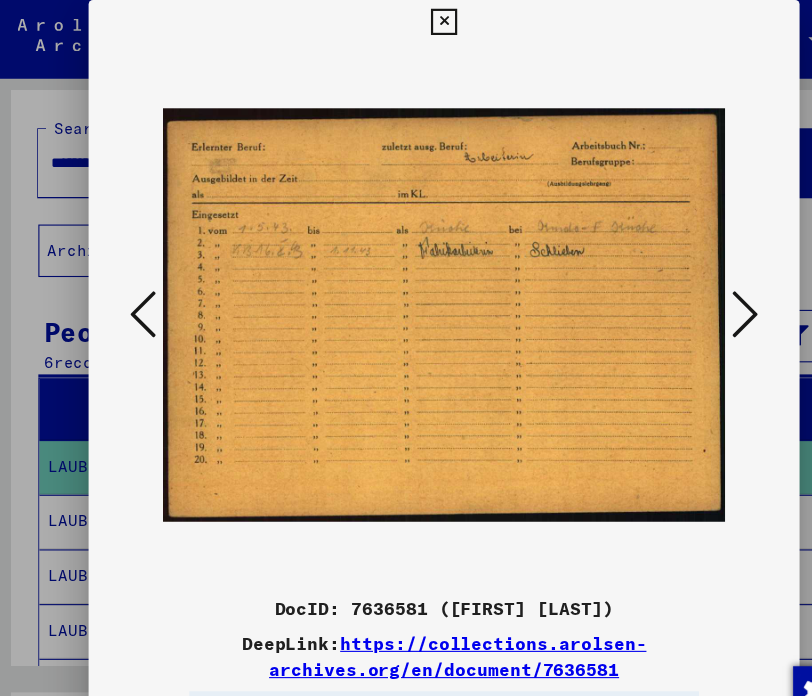 click at bounding box center [681, 287] 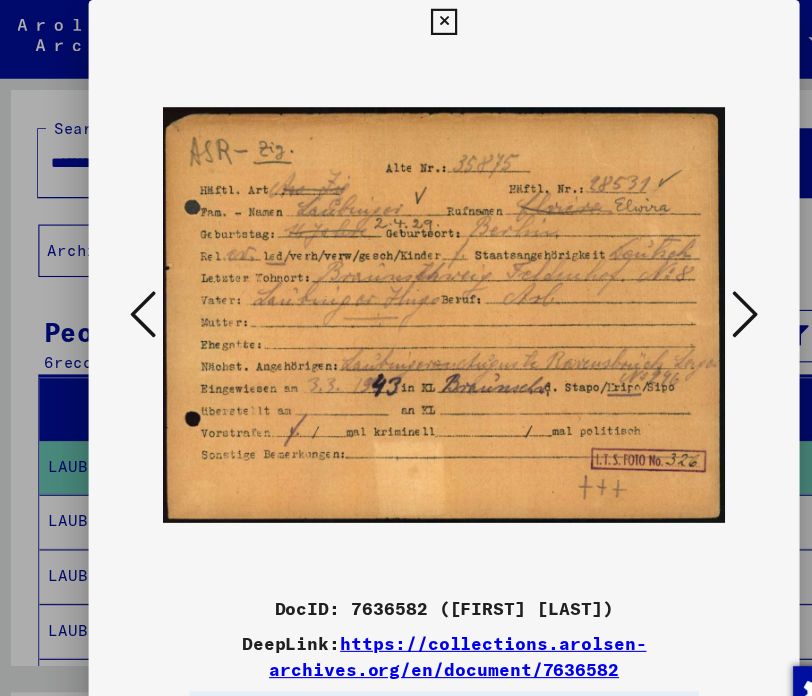 click at bounding box center (681, 287) 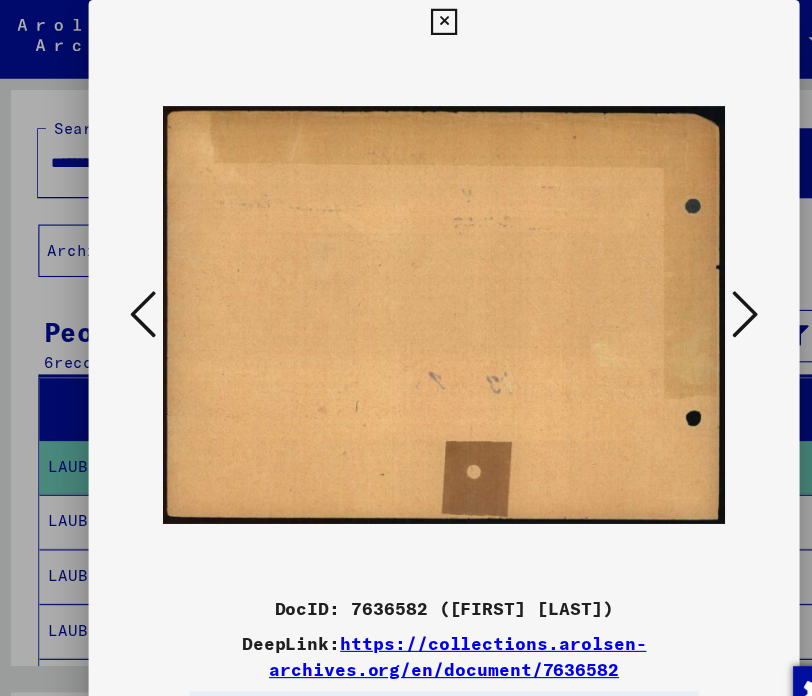 click at bounding box center [681, 287] 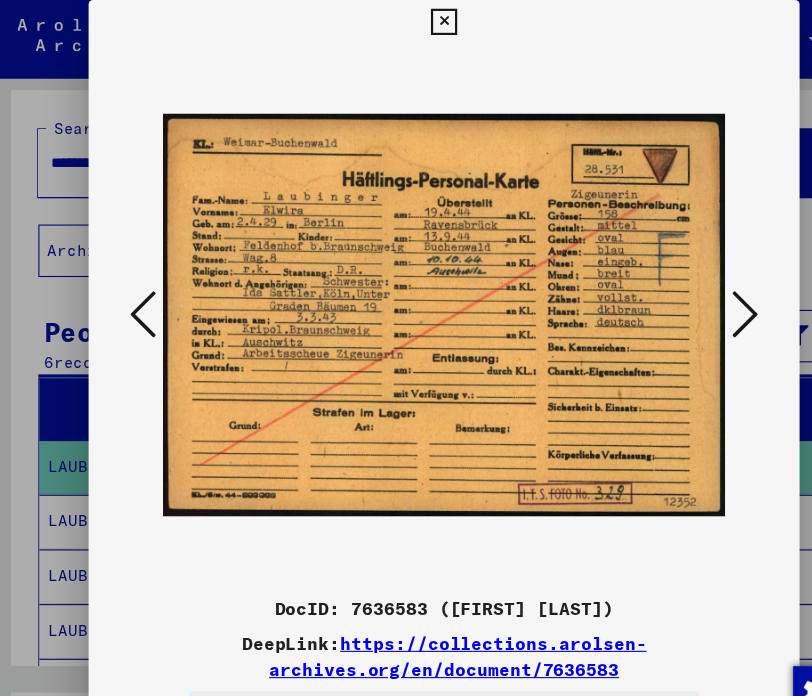 click at bounding box center [131, 287] 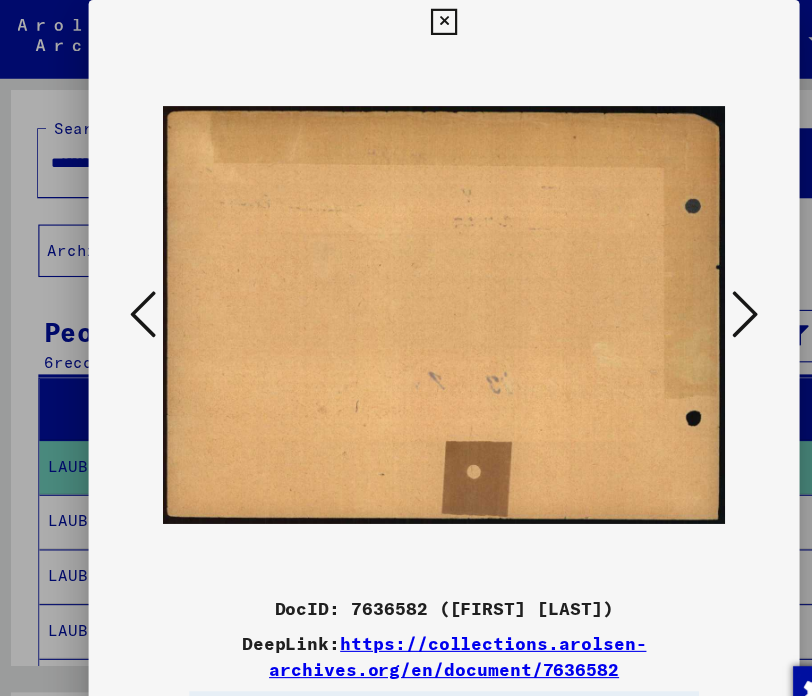 click at bounding box center [131, 287] 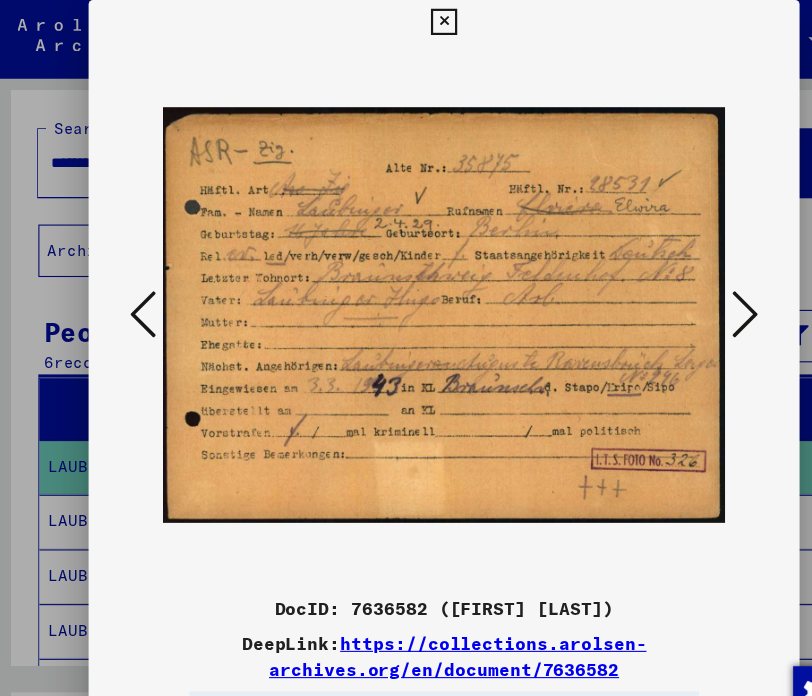click at bounding box center (131, 287) 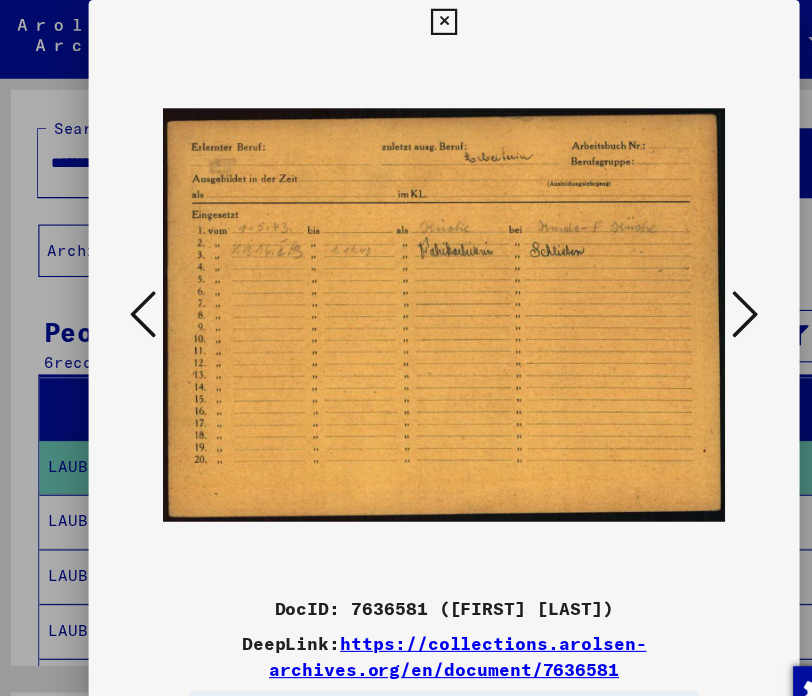 click at bounding box center (131, 287) 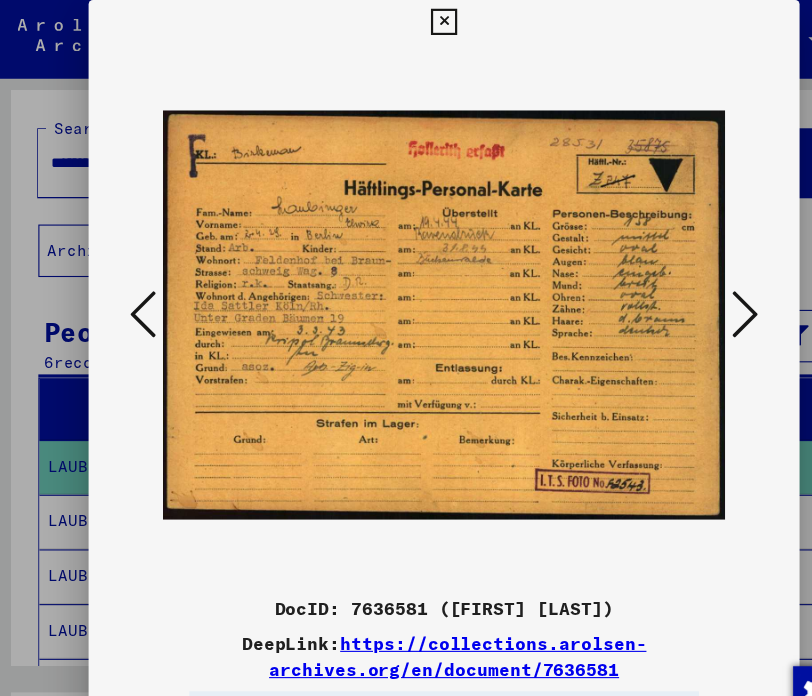 click at bounding box center [681, 287] 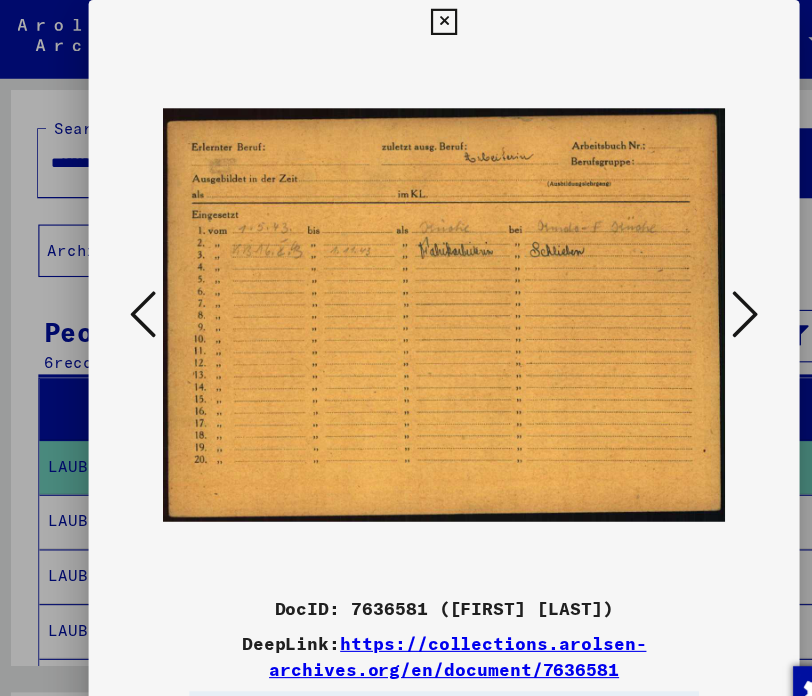 click at bounding box center [681, 287] 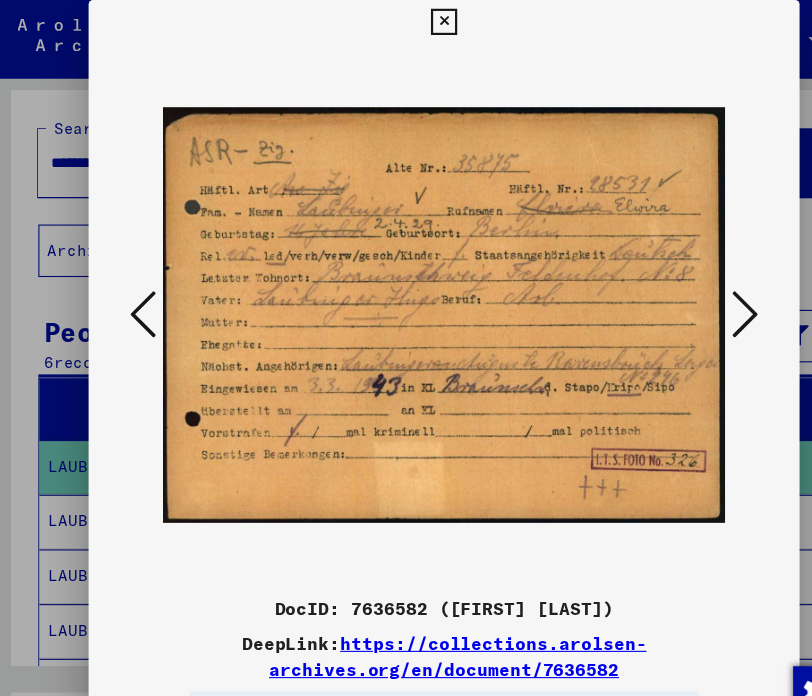 click at bounding box center [681, 287] 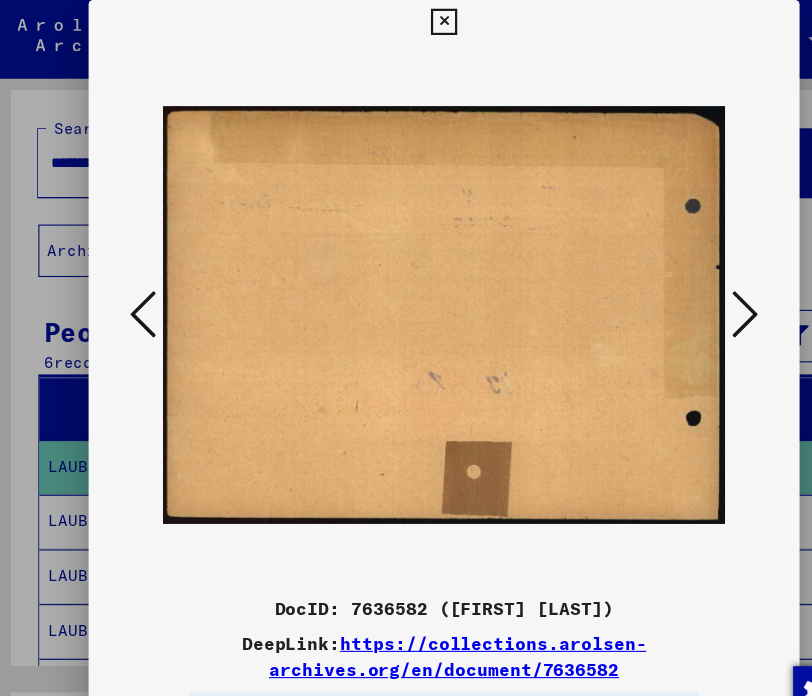 click at bounding box center [681, 287] 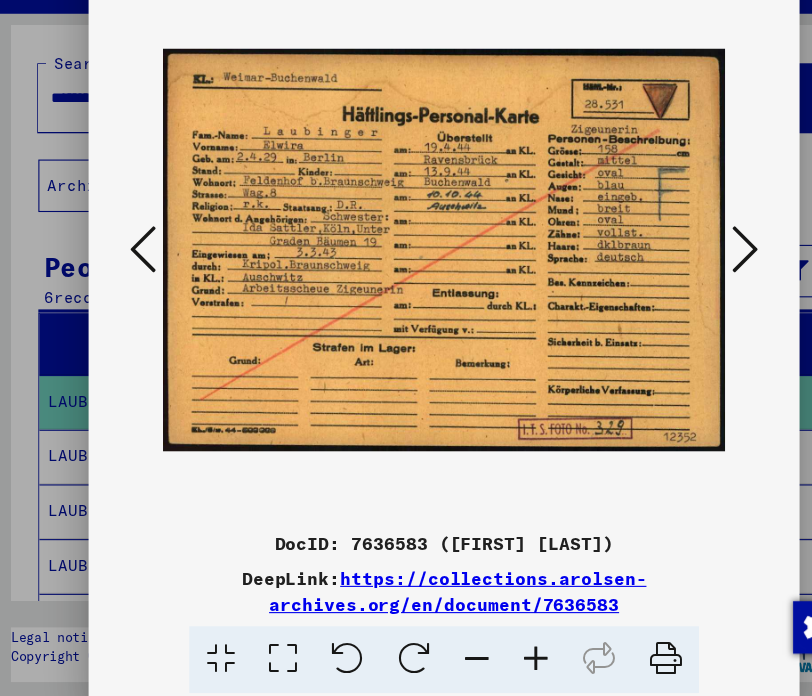 scroll, scrollTop: 0, scrollLeft: 0, axis: both 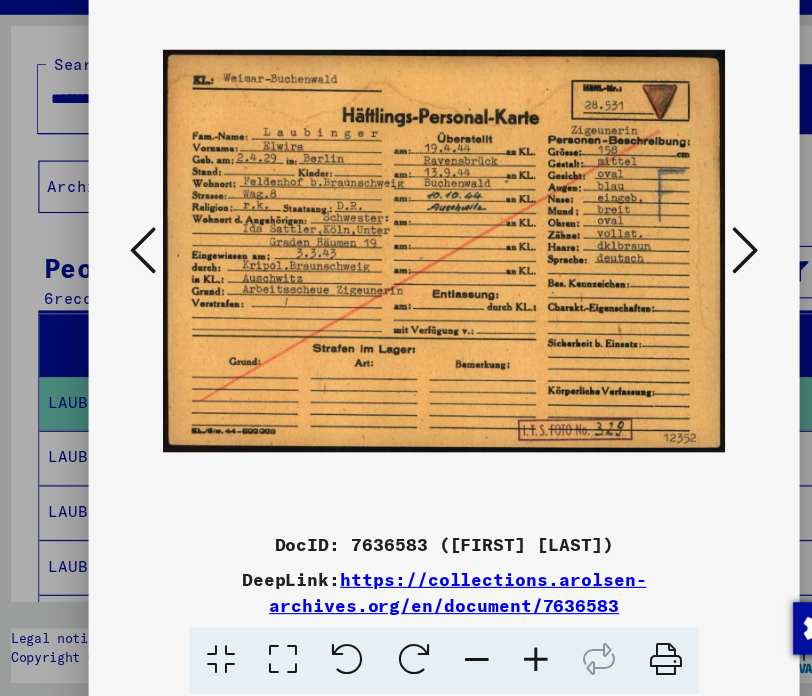 drag, startPoint x: 385, startPoint y: 551, endPoint x: 315, endPoint y: 557, distance: 70.256676 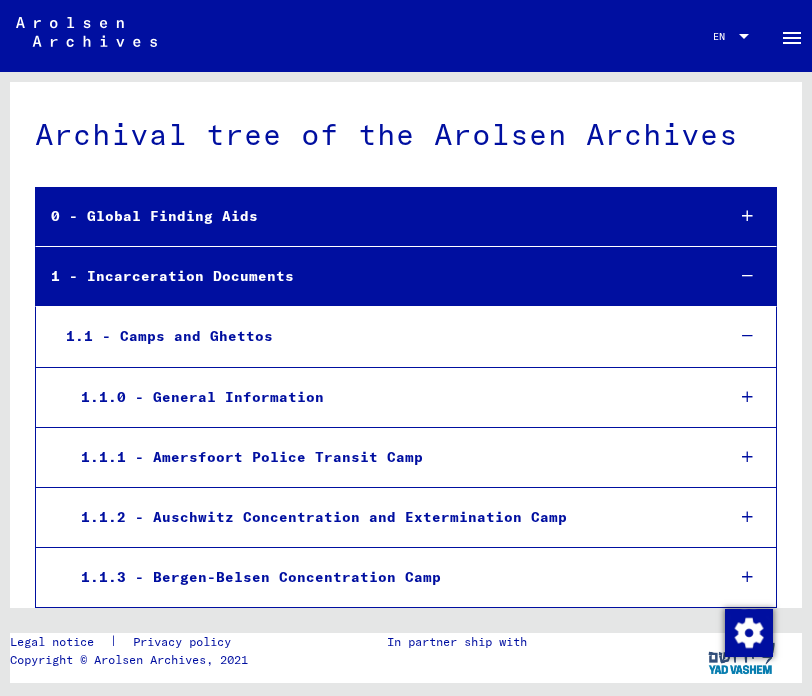 scroll, scrollTop: 0, scrollLeft: 0, axis: both 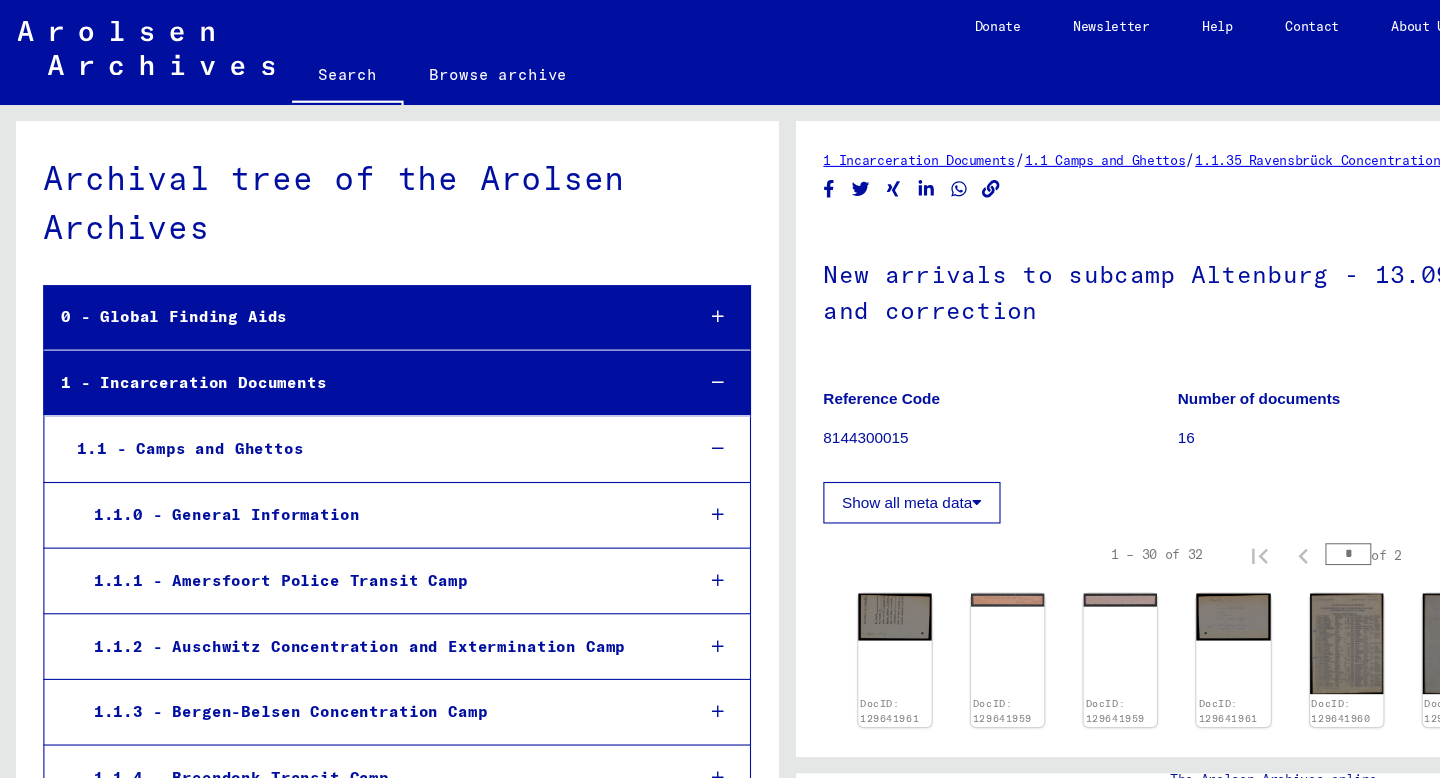 click on "1 - Incarceration Documents" at bounding box center [329, 350] 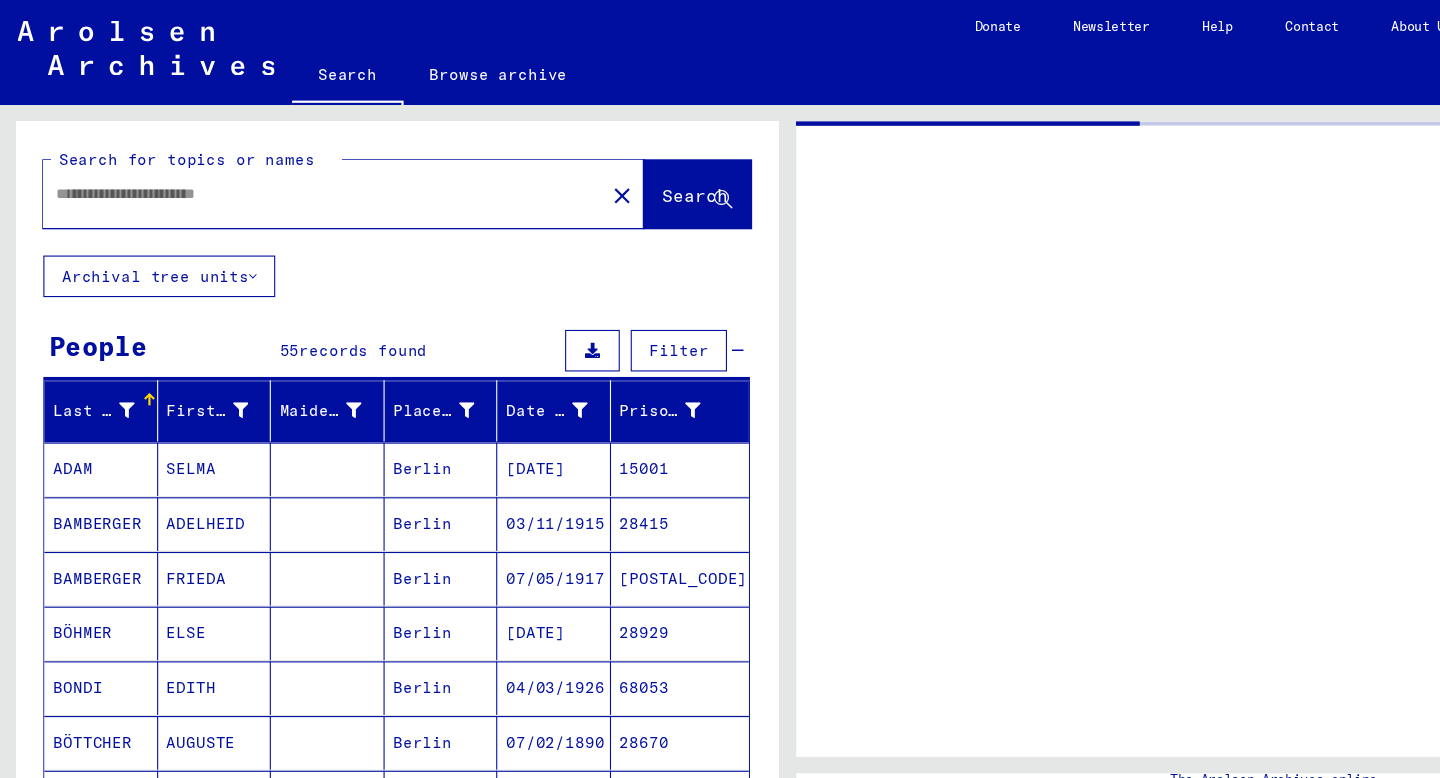type on "*********" 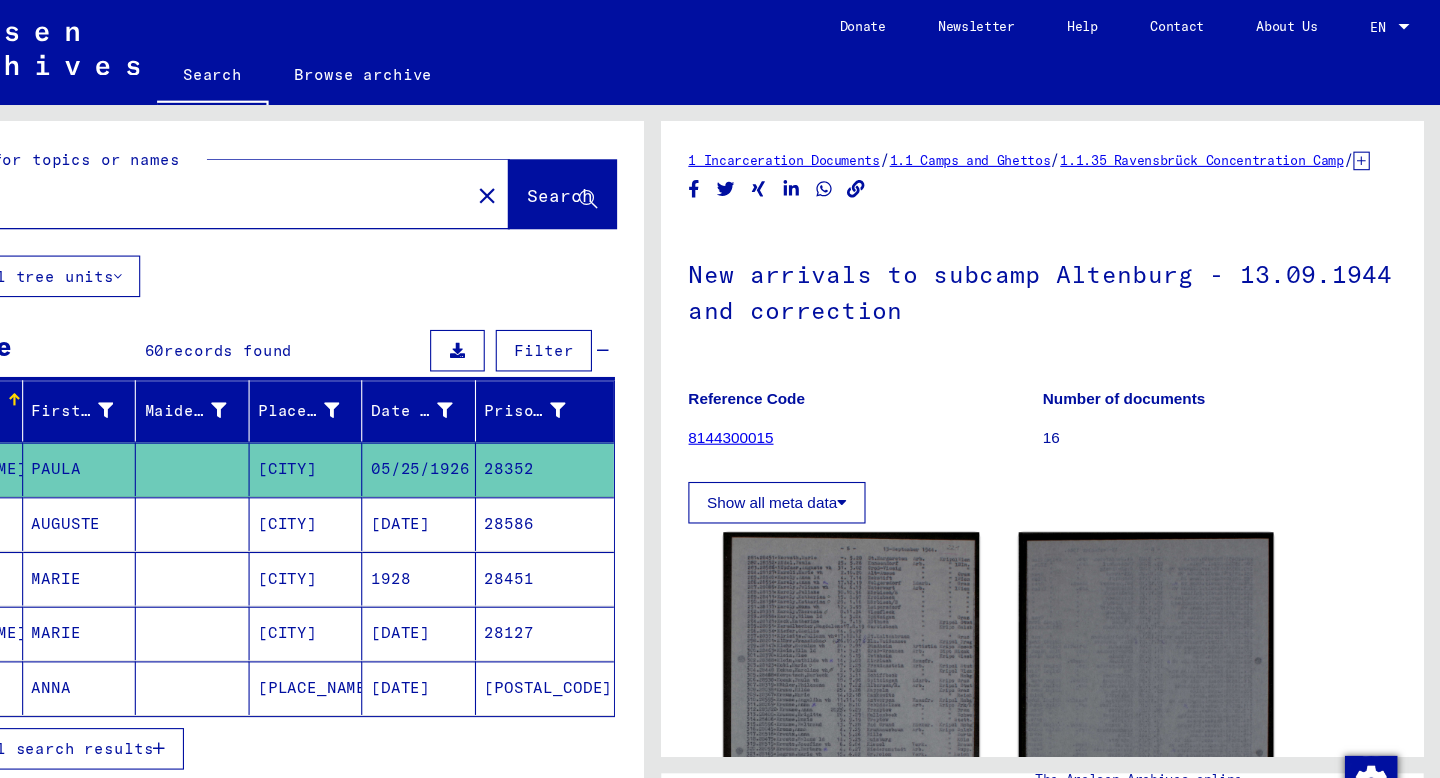scroll, scrollTop: 0, scrollLeft: 0, axis: both 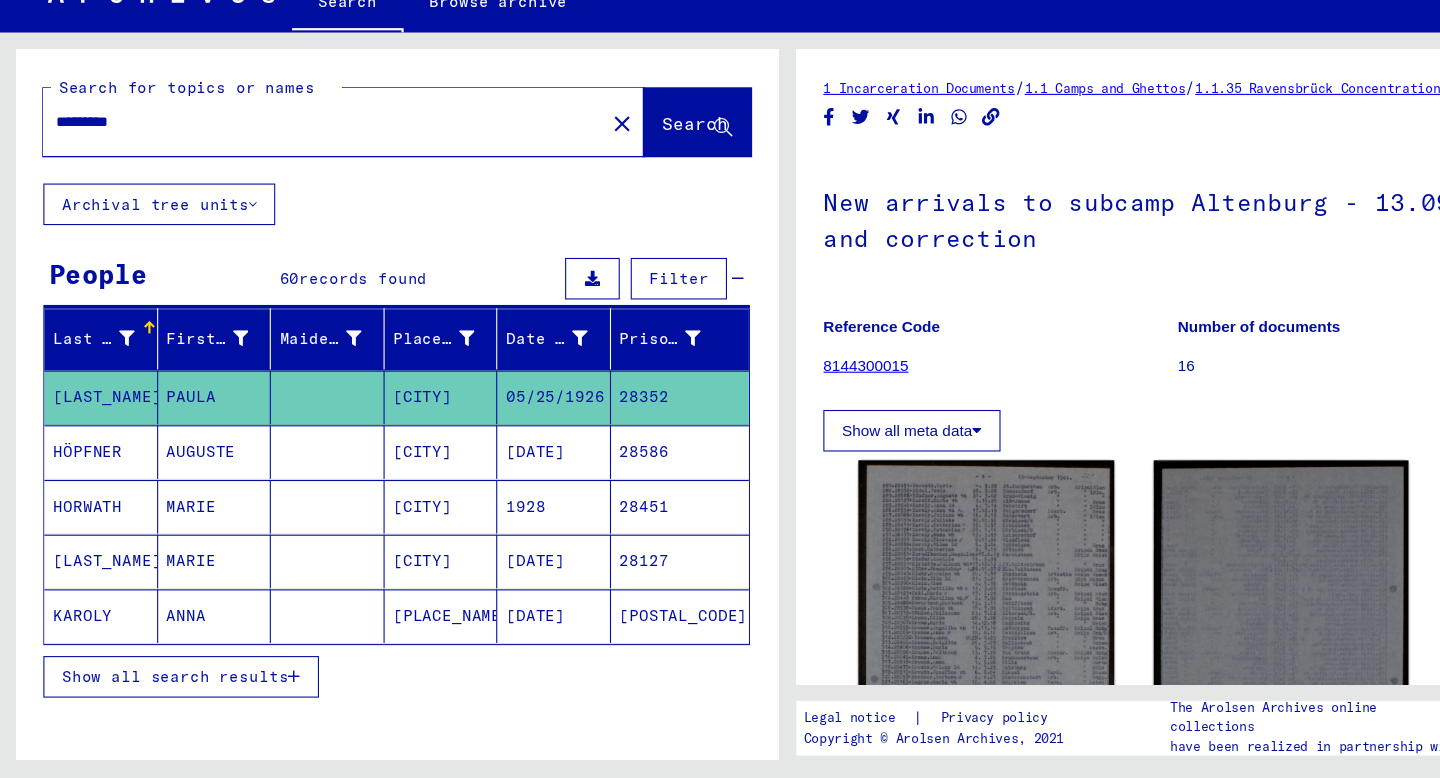 click on "close" 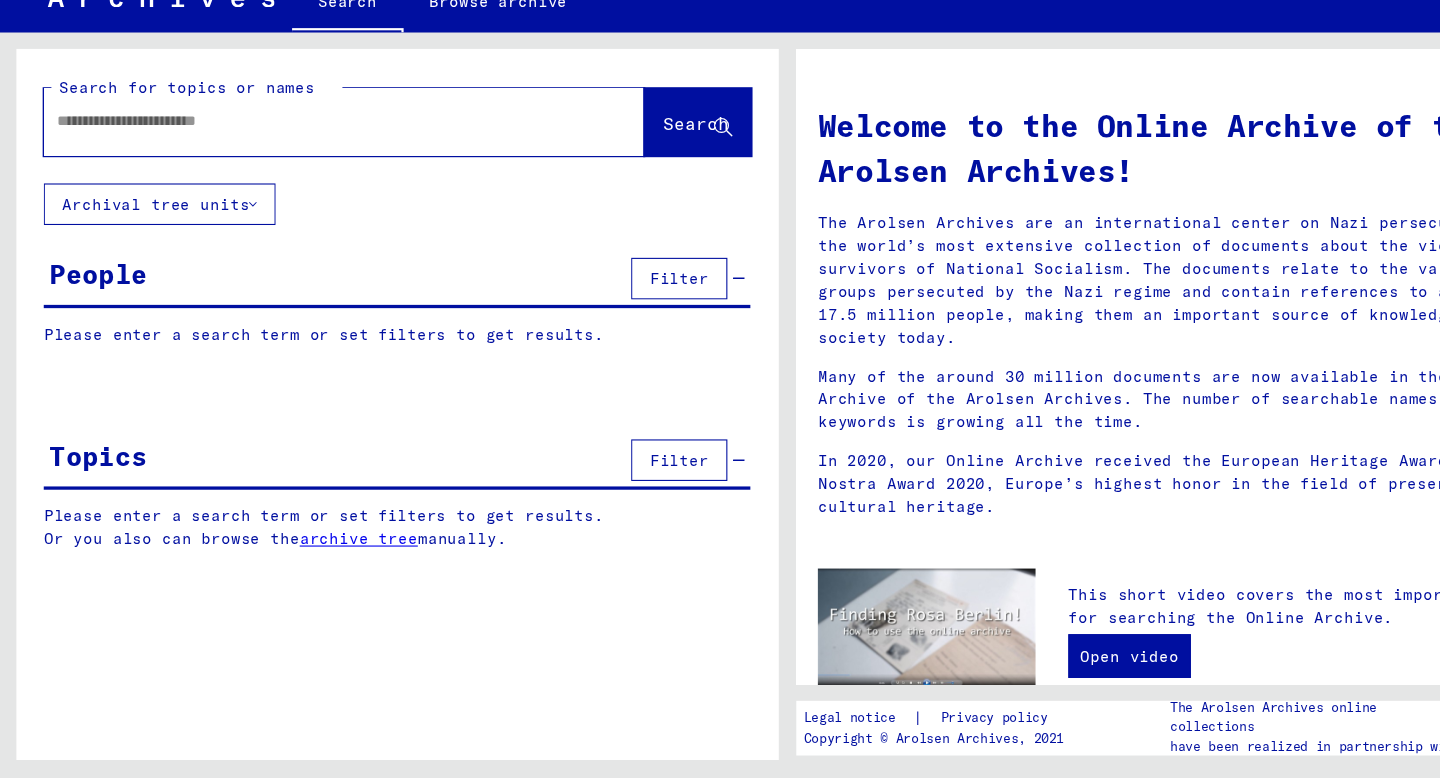 click at bounding box center (290, 177) 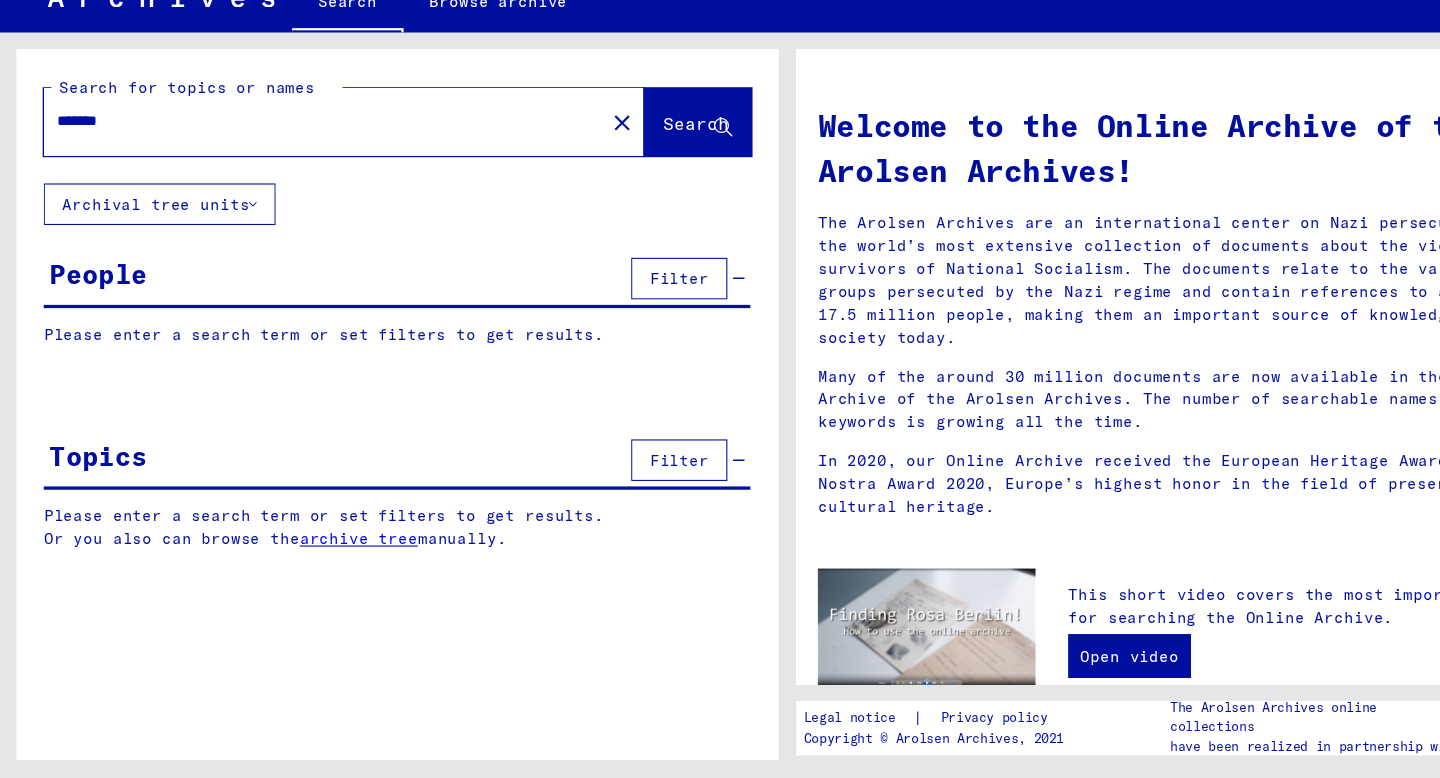 type on "******" 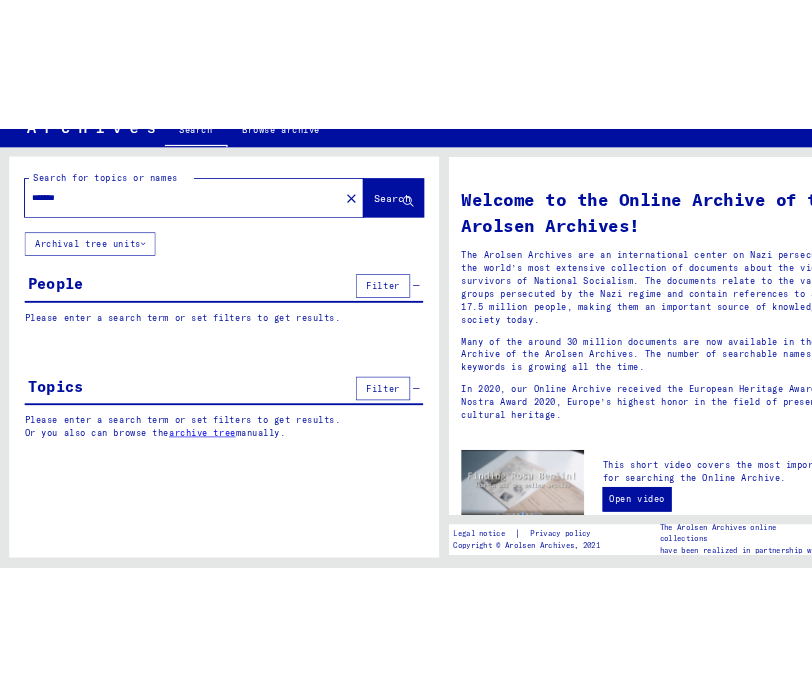 scroll, scrollTop: 0, scrollLeft: 0, axis: both 